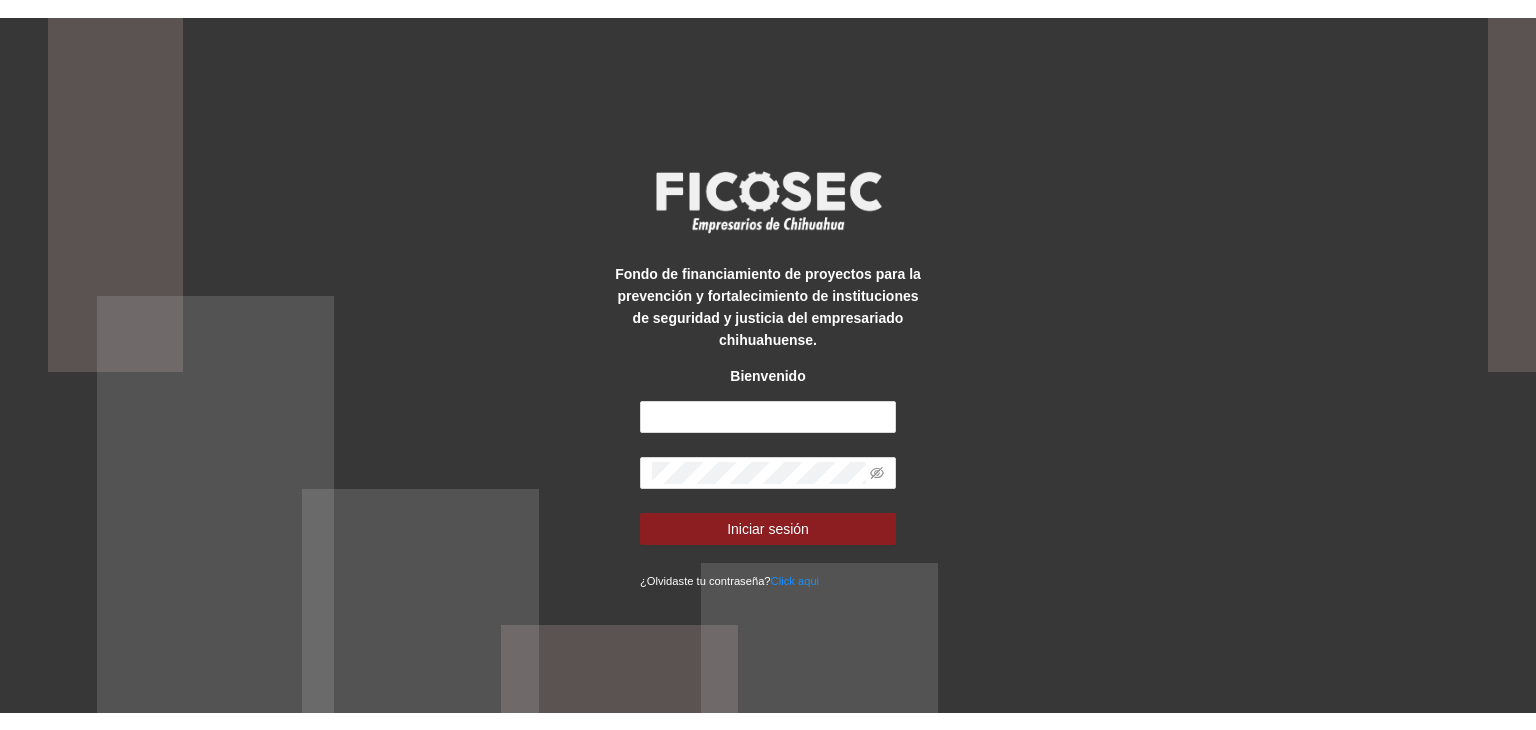 scroll, scrollTop: 0, scrollLeft: 0, axis: both 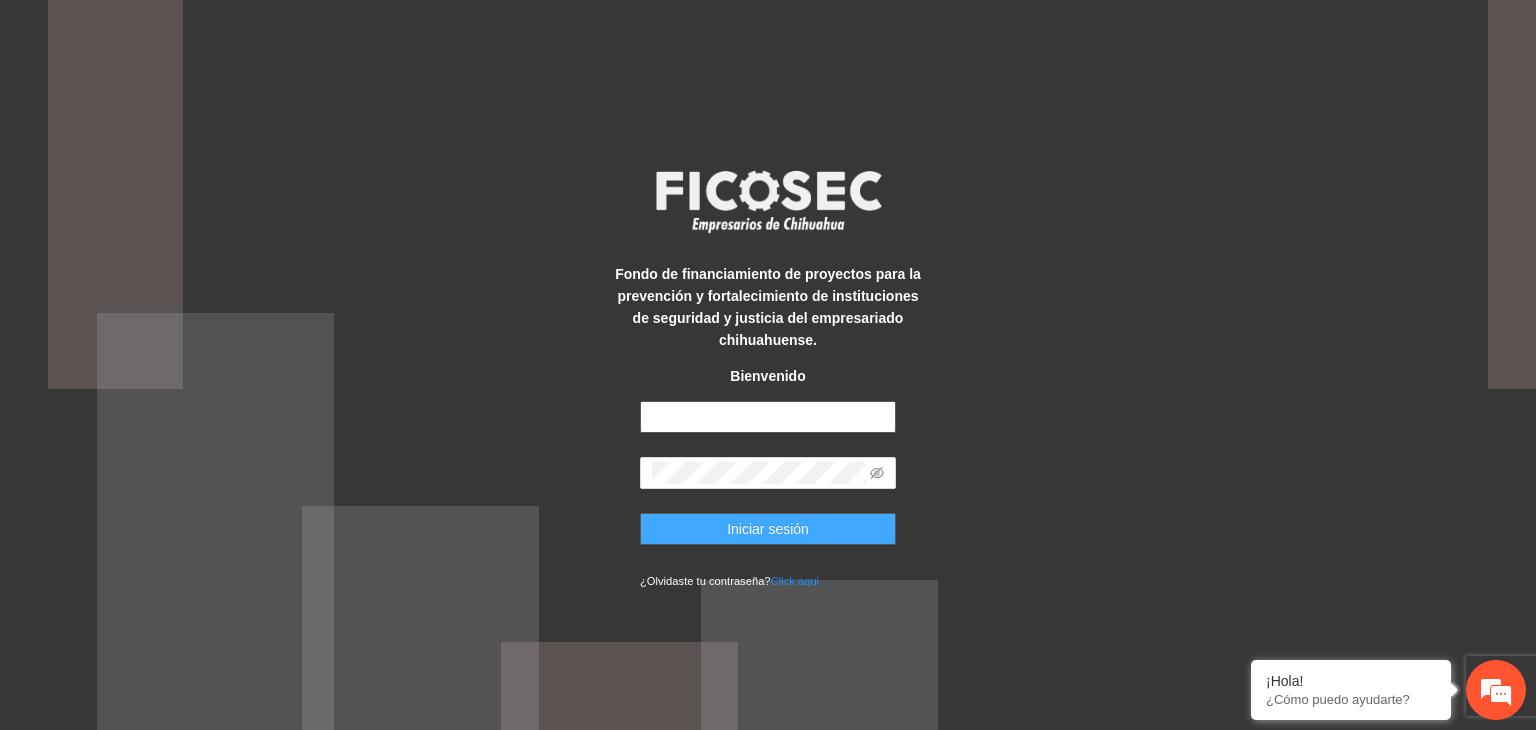 type on "**********" 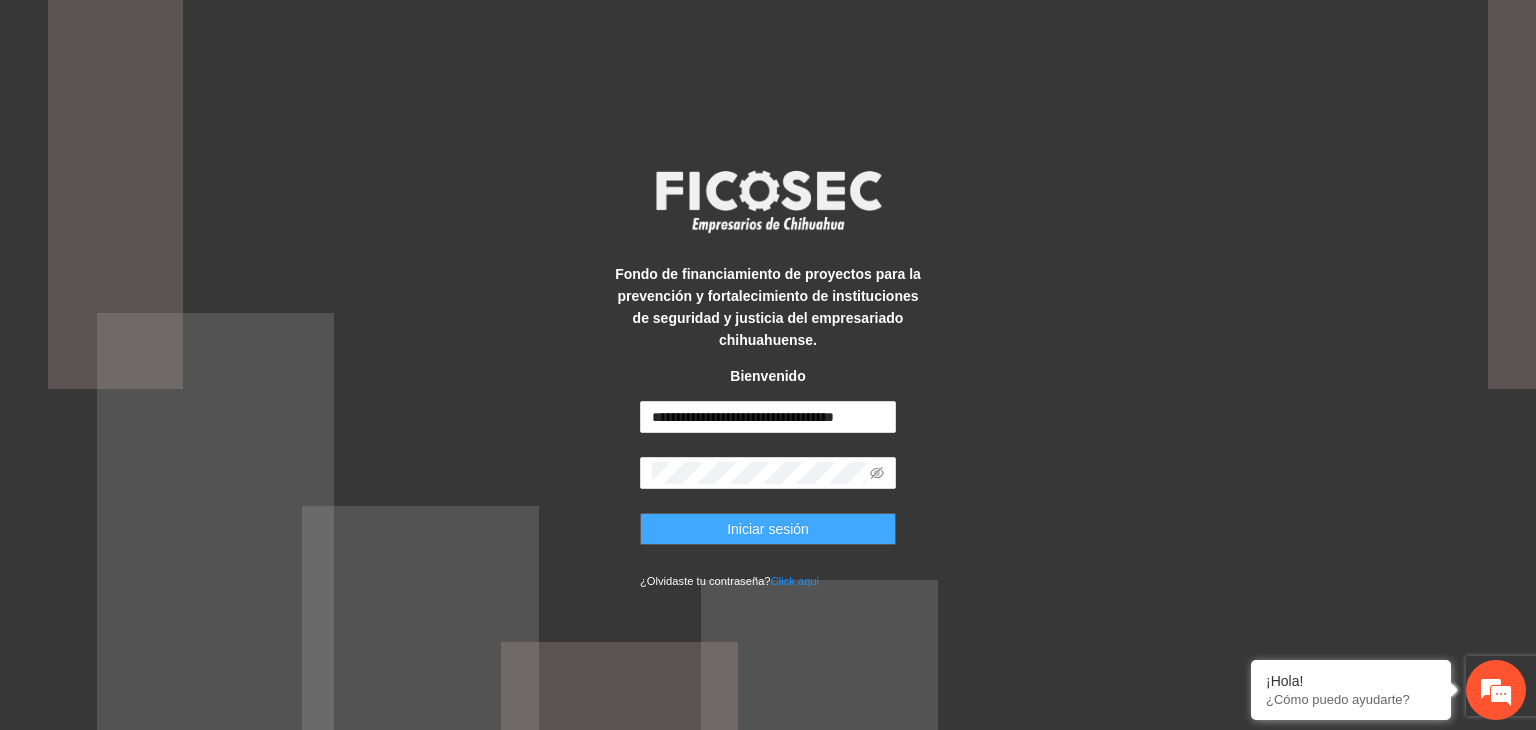 click on "Iniciar sesión" at bounding box center [768, 529] 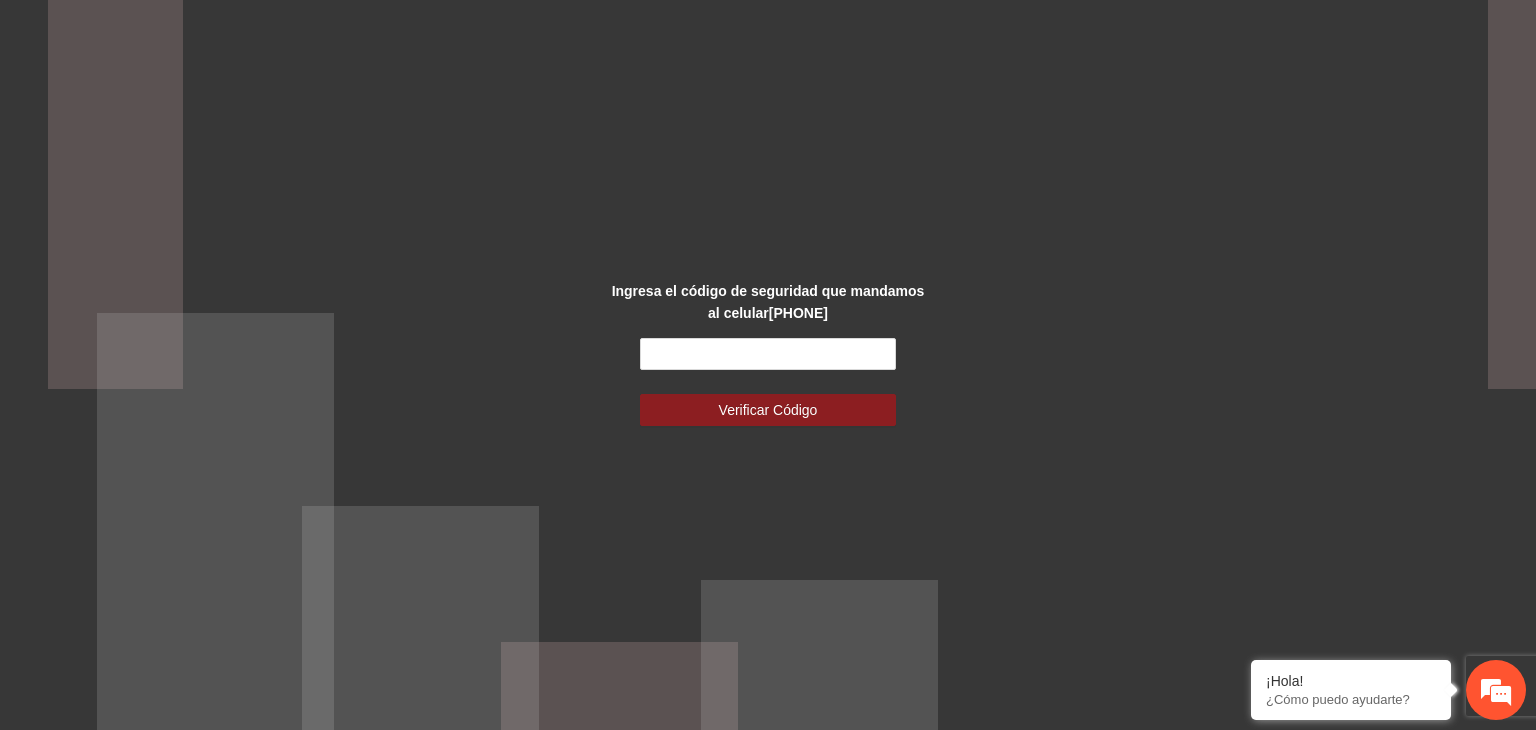 scroll, scrollTop: 0, scrollLeft: 0, axis: both 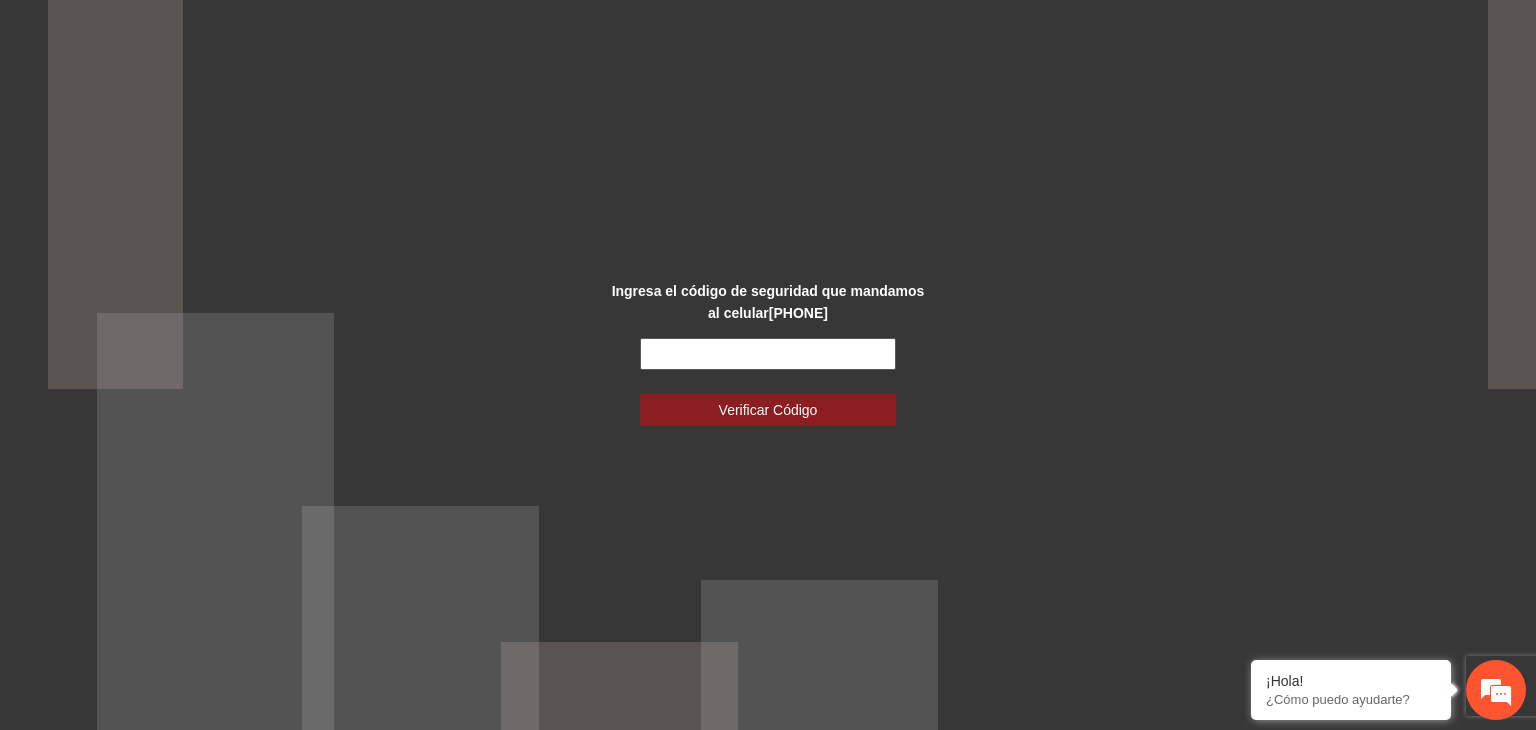click at bounding box center [768, 354] 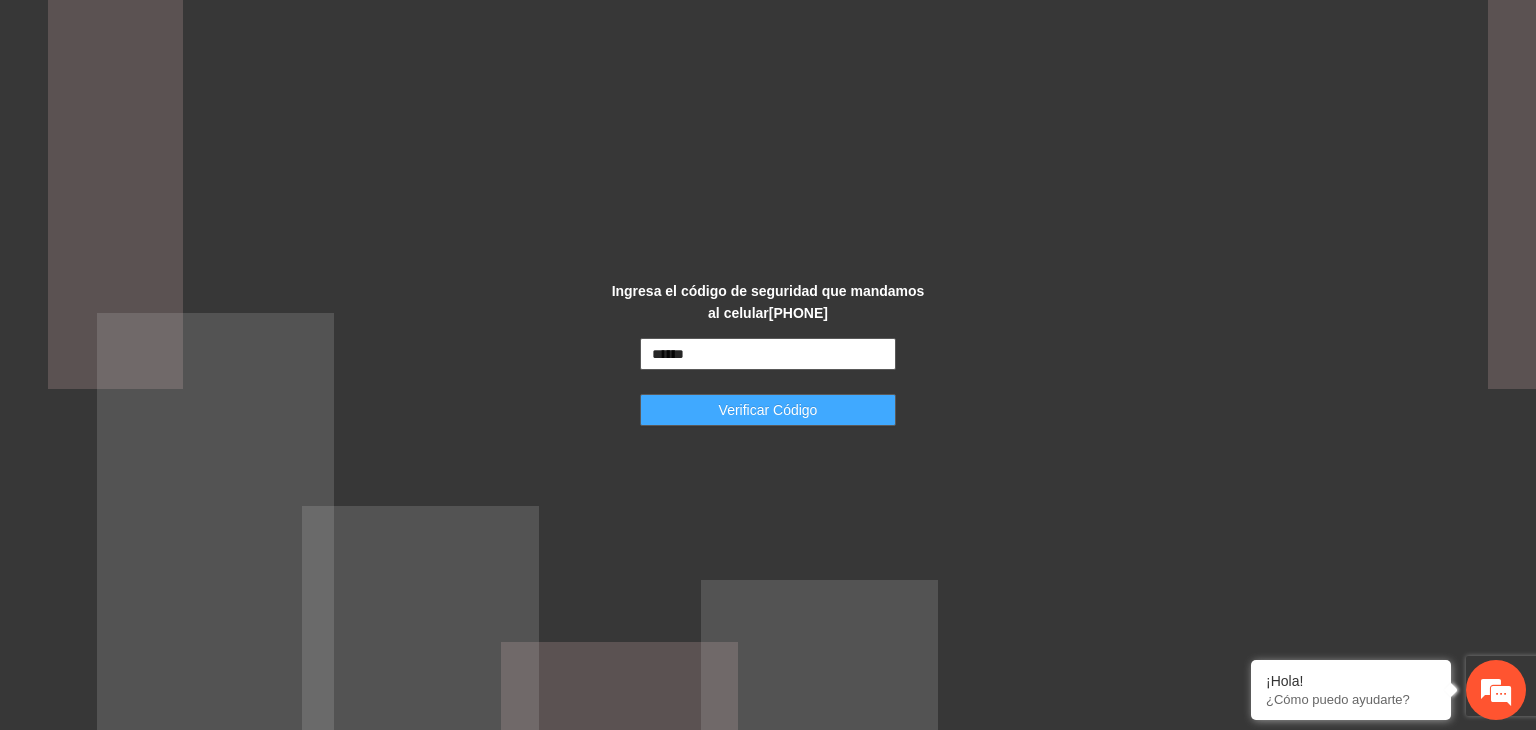 type on "******" 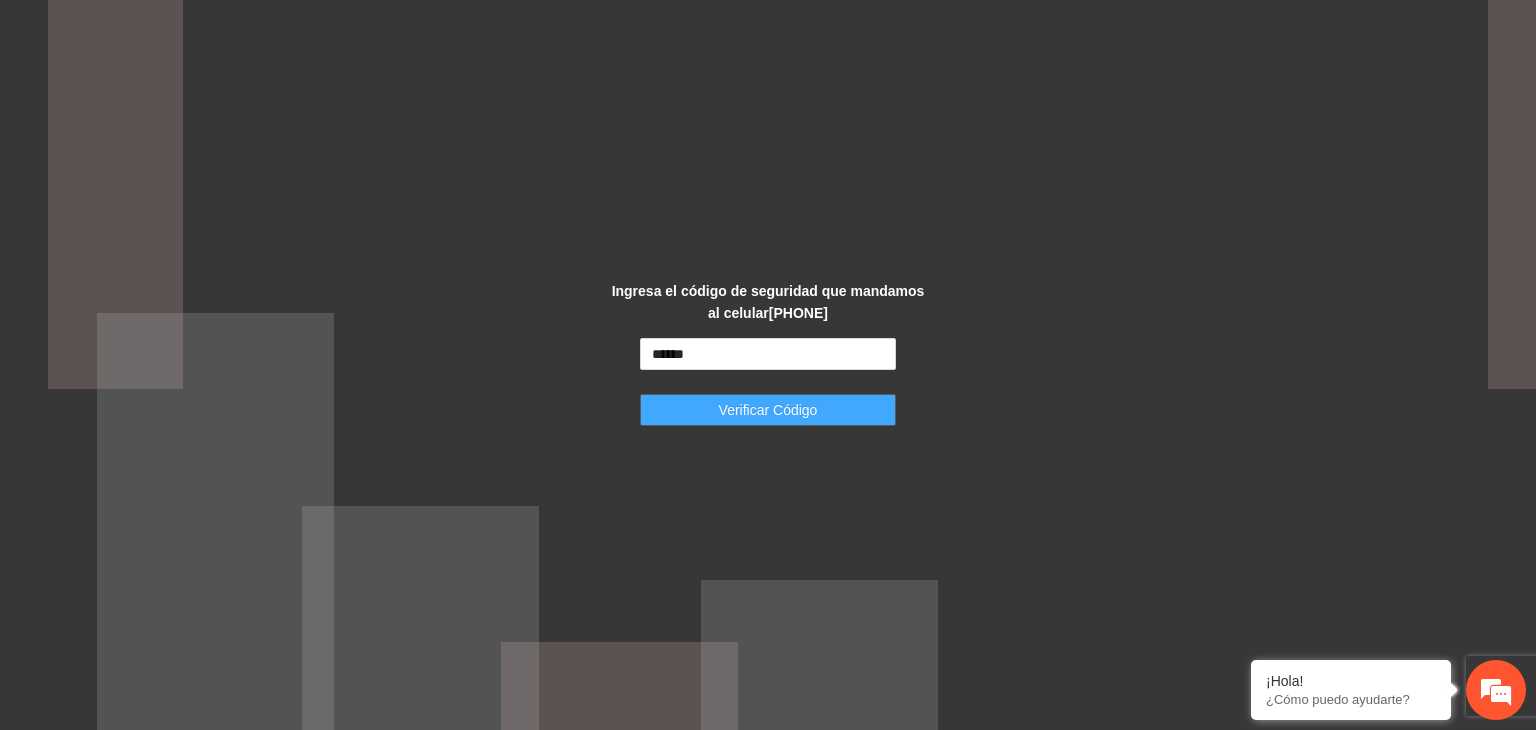 click on "Verificar Código" at bounding box center (768, 410) 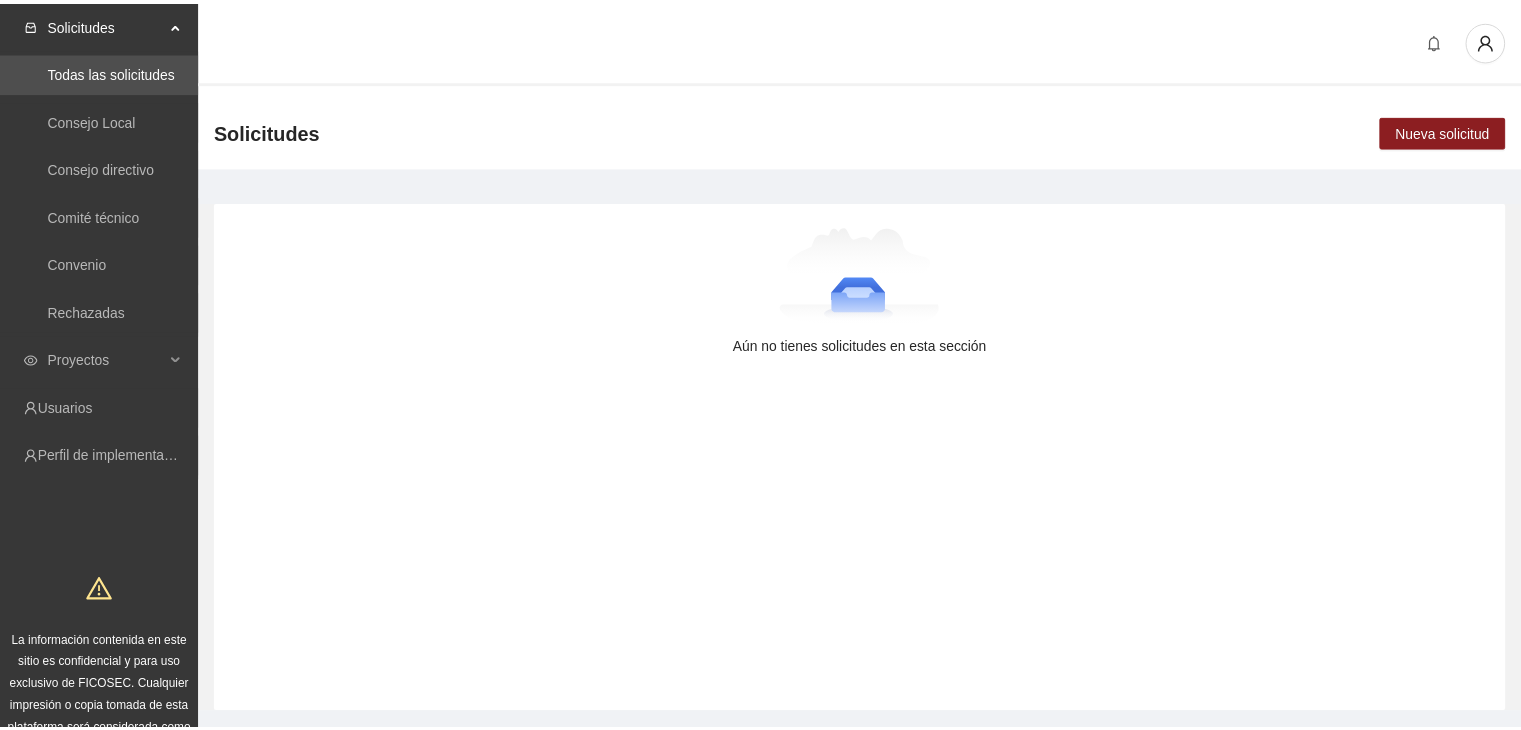 scroll, scrollTop: 0, scrollLeft: 0, axis: both 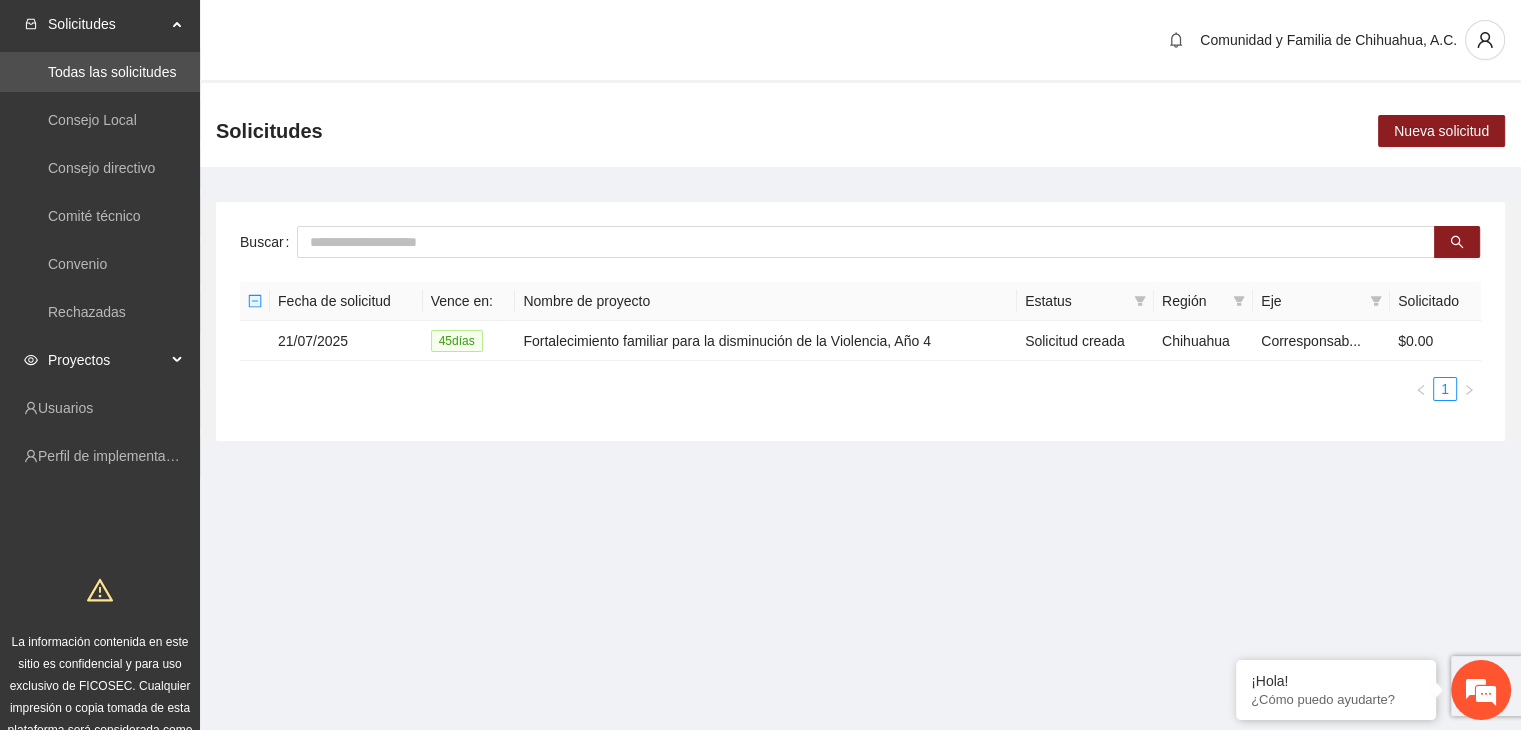 click on "Proyectos" at bounding box center [107, 360] 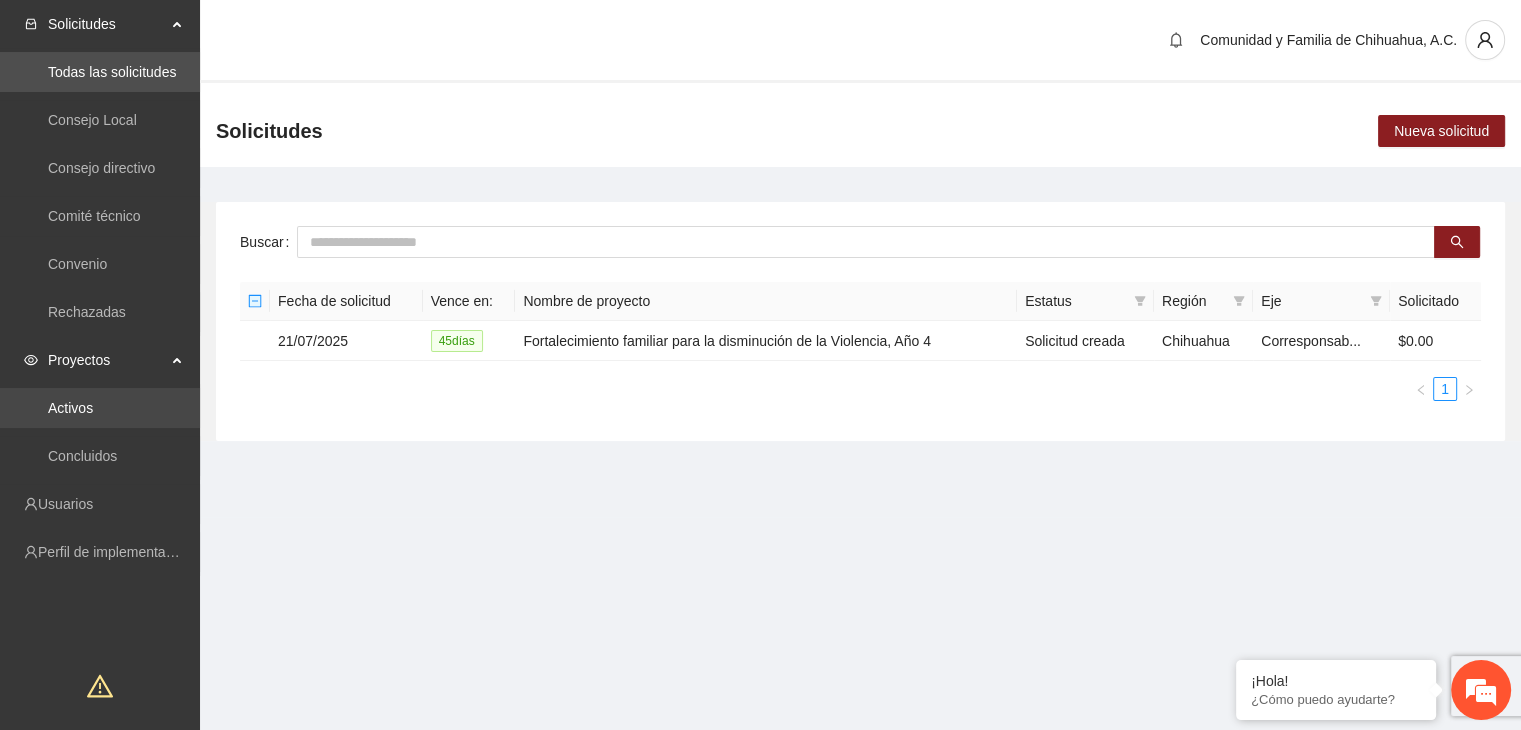 click on "Activos" at bounding box center [70, 408] 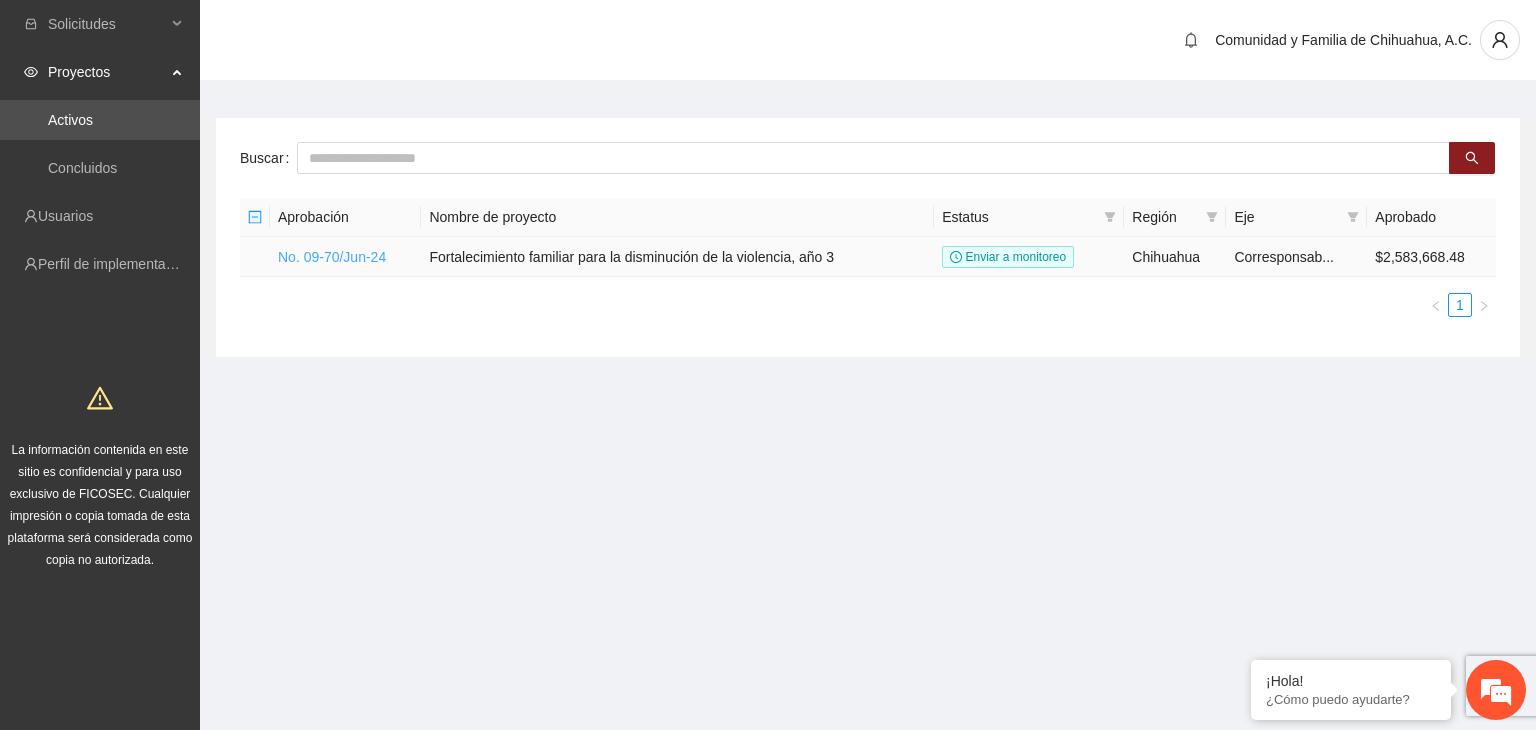 click on "No. 09-70/Jun-24" at bounding box center (332, 257) 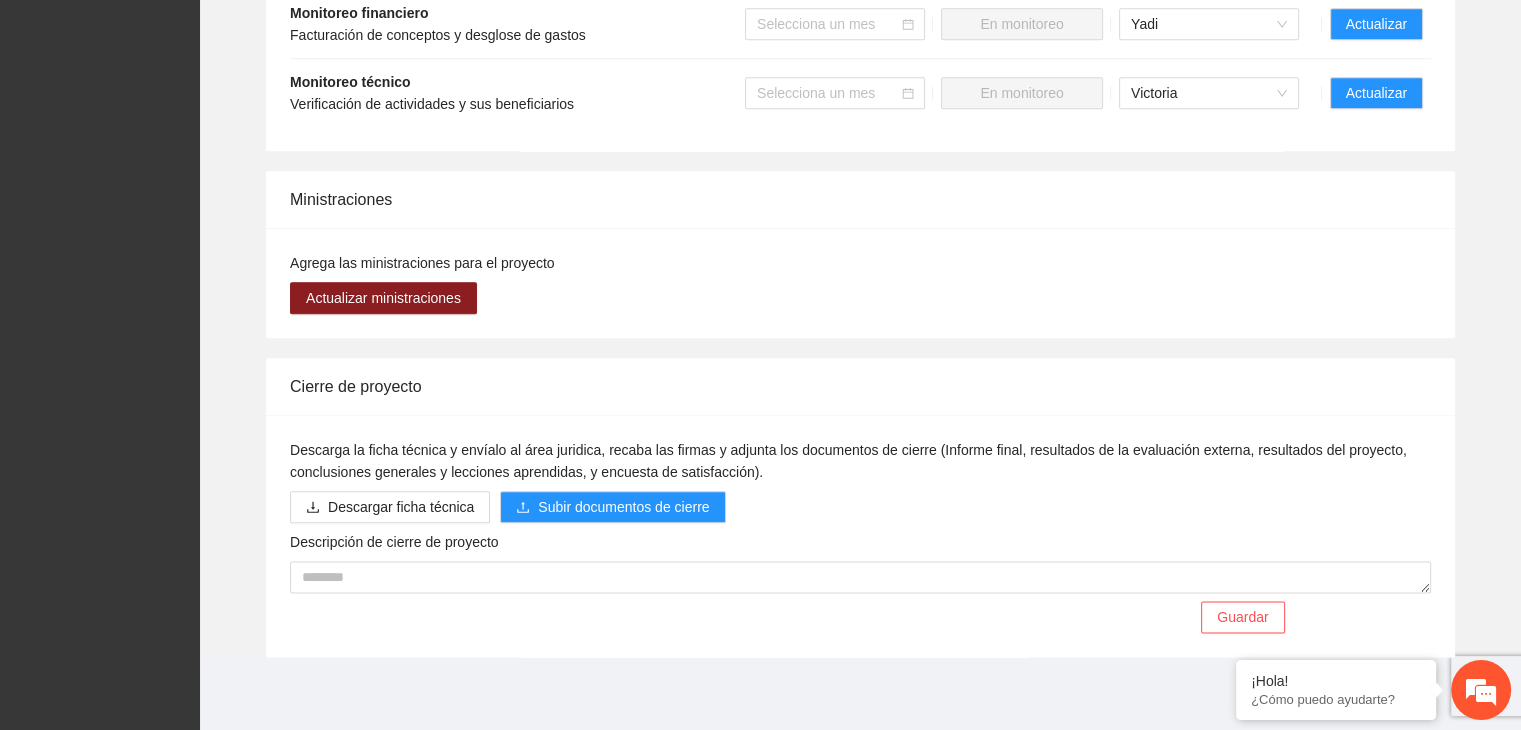 scroll, scrollTop: 1994, scrollLeft: 0, axis: vertical 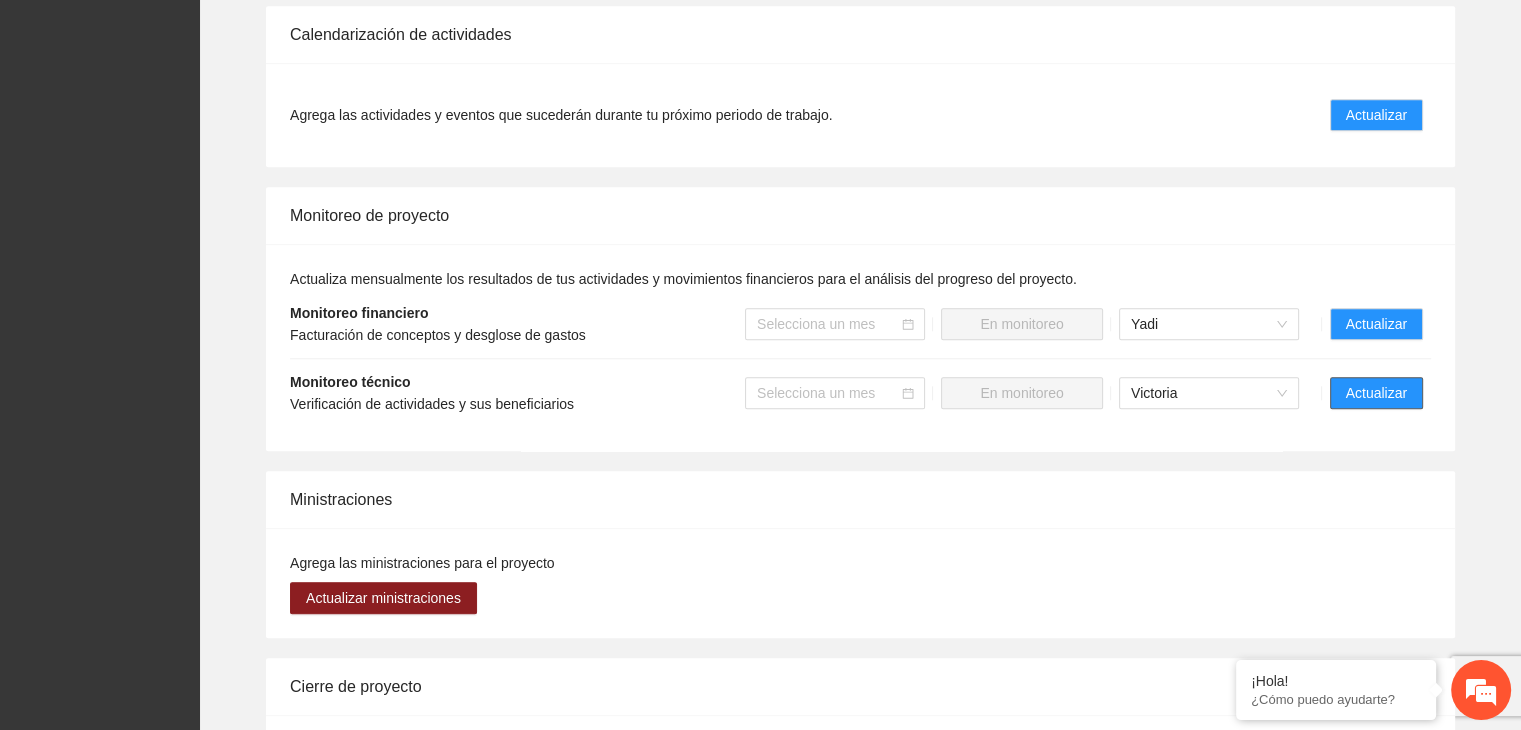 click on "Actualizar" at bounding box center [1376, 393] 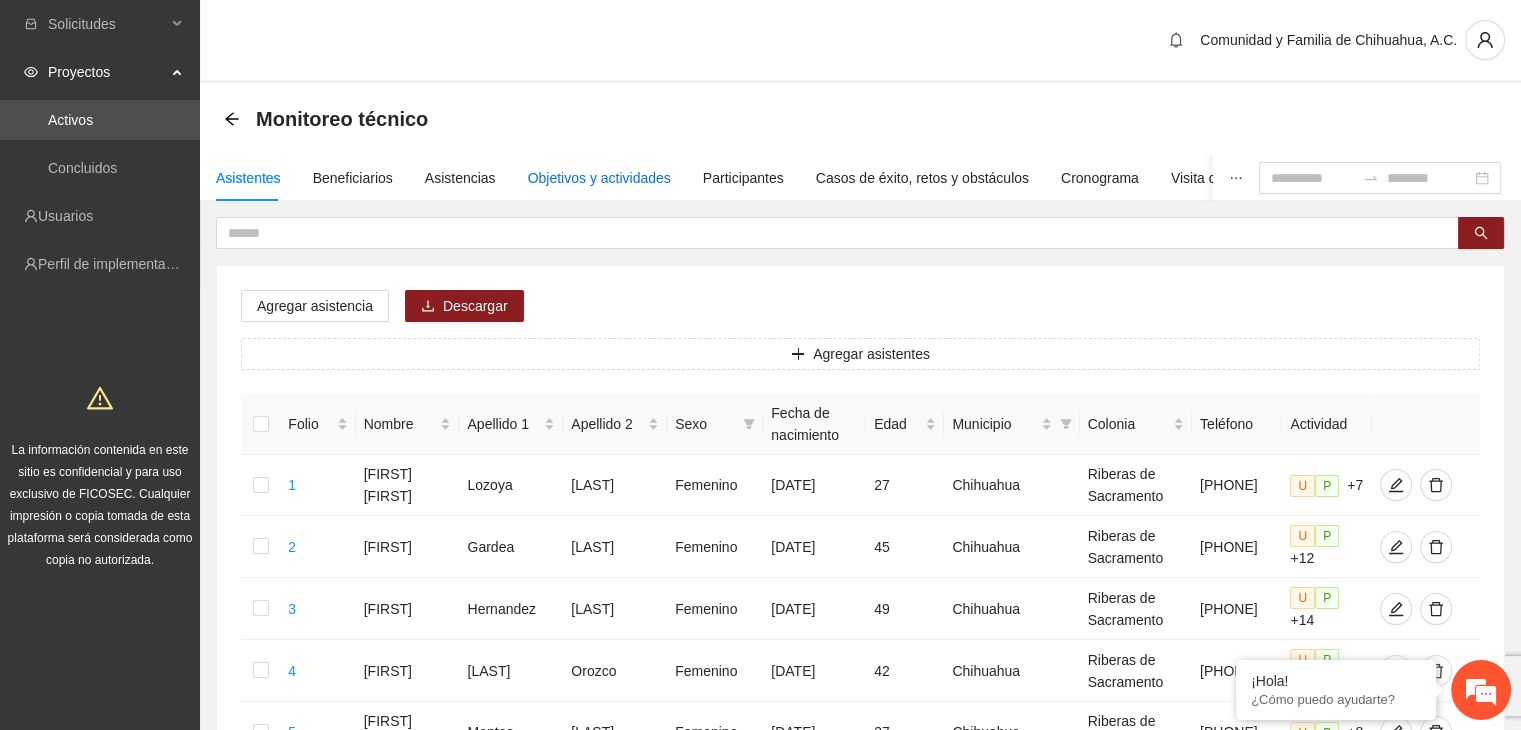 click on "Objetivos y actividades" at bounding box center (599, 178) 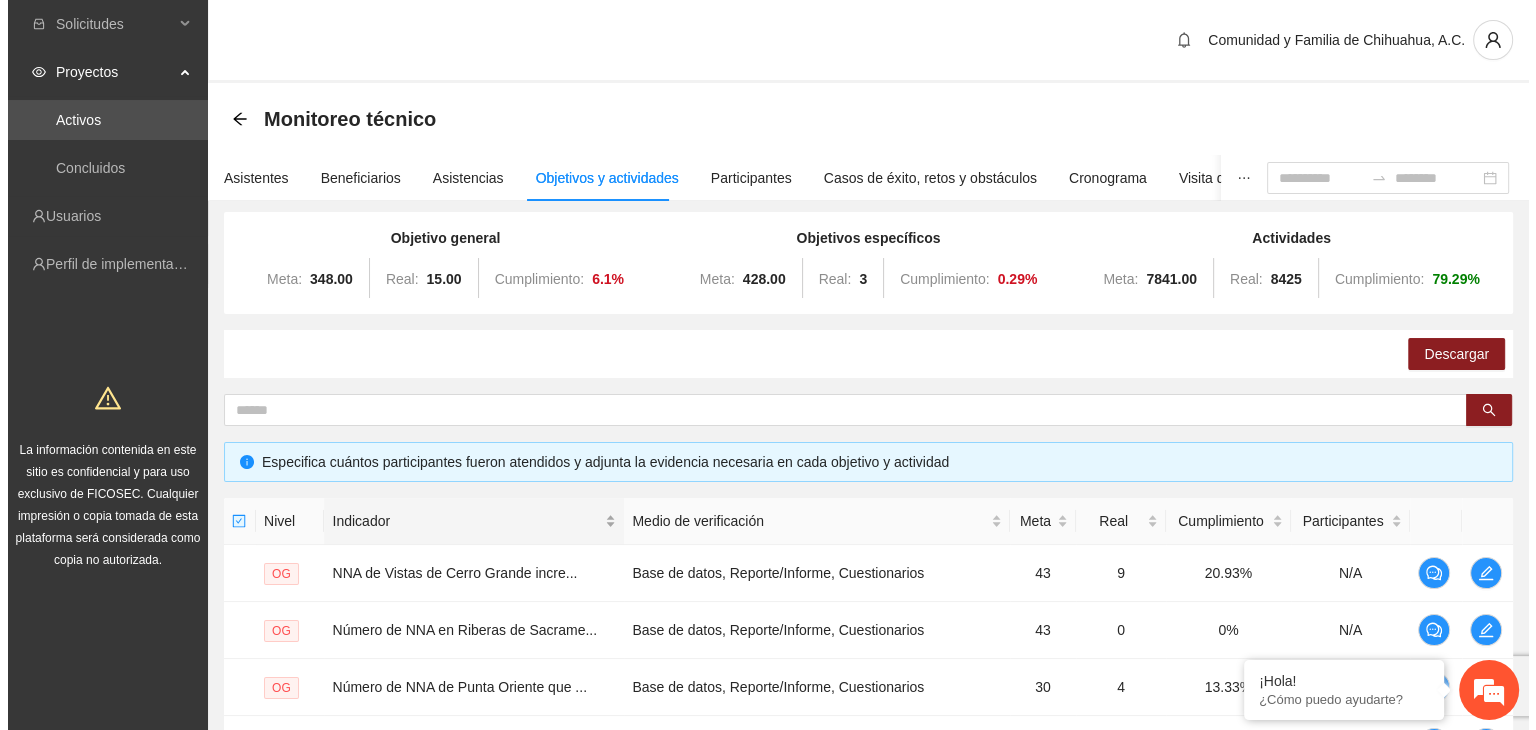 scroll, scrollTop: 500, scrollLeft: 0, axis: vertical 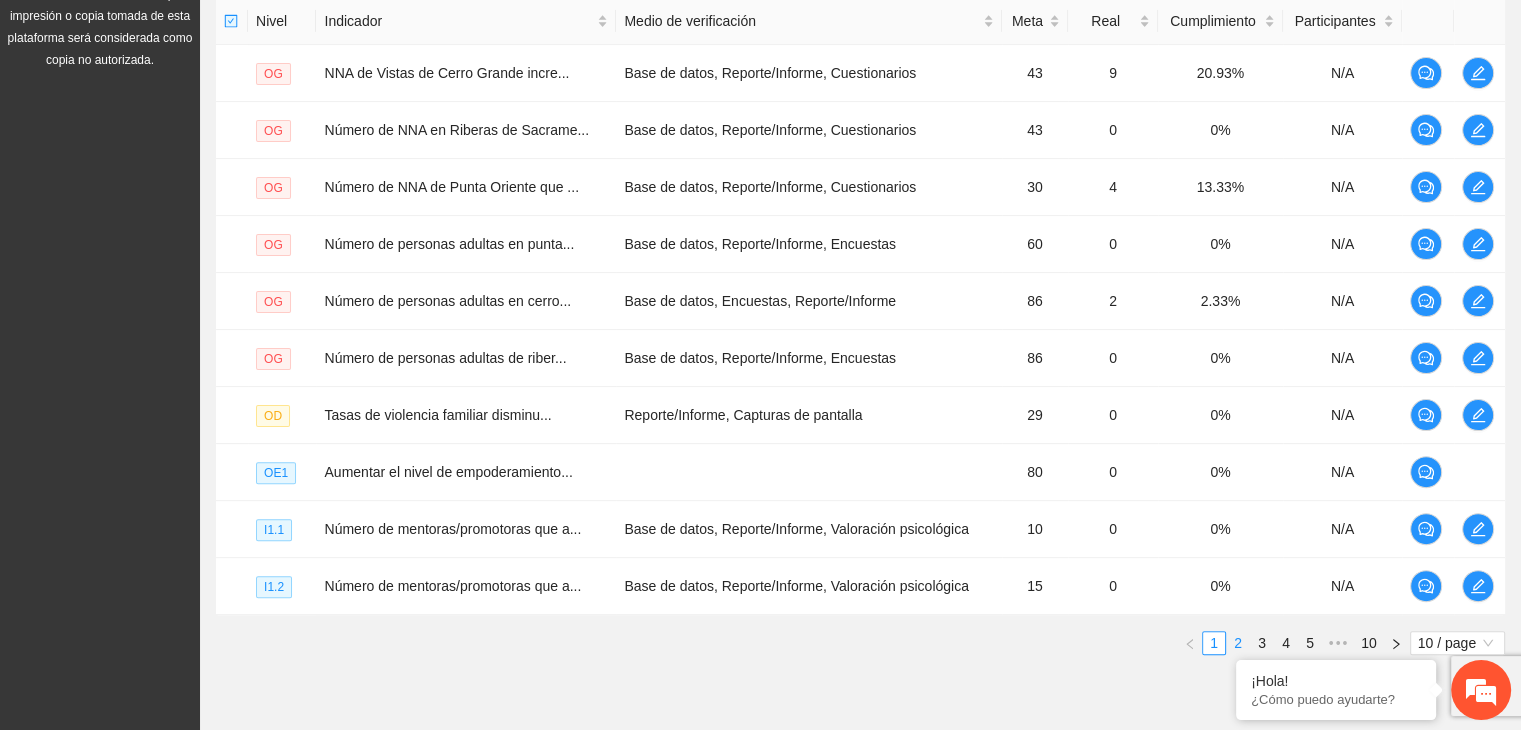click on "2" at bounding box center [1238, 643] 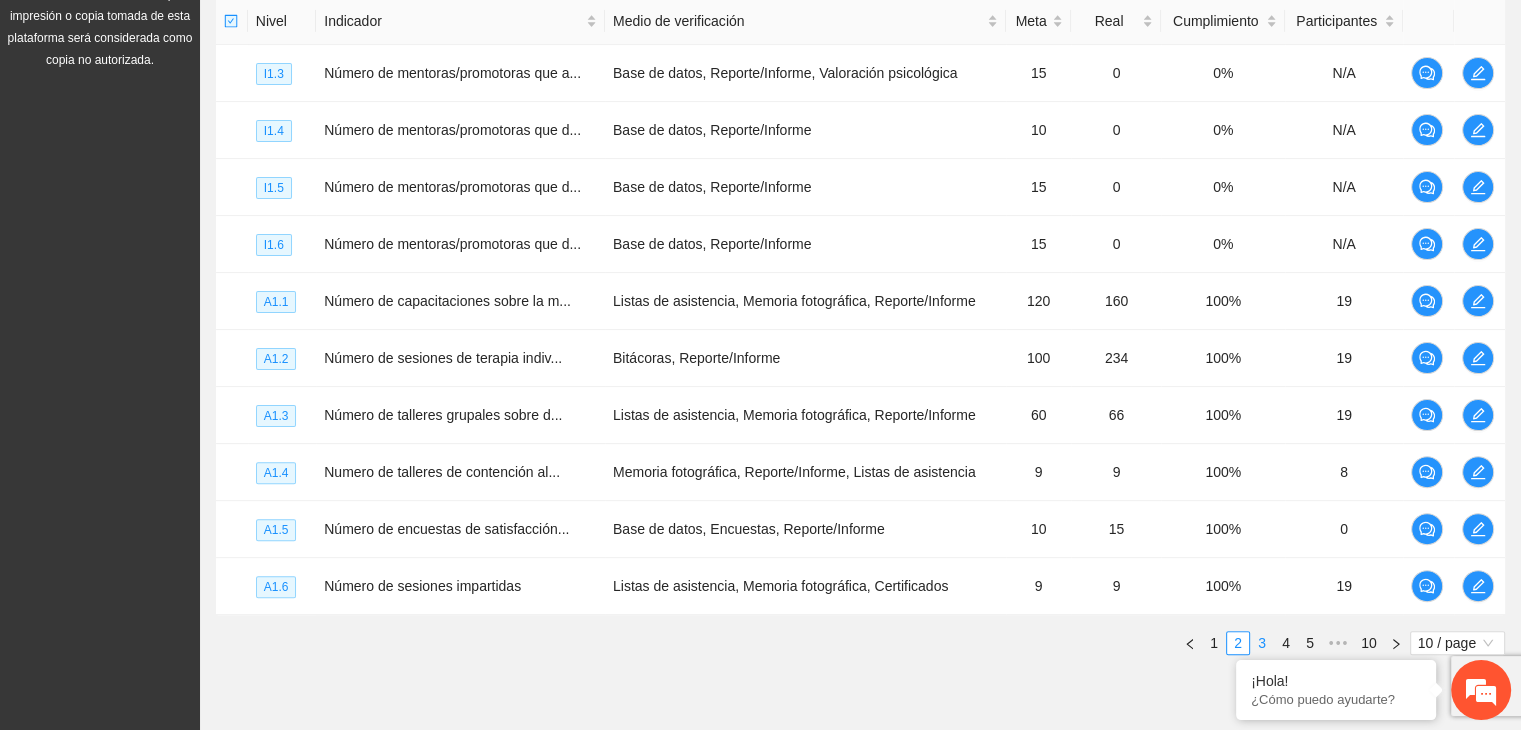 click on "3" at bounding box center [1262, 643] 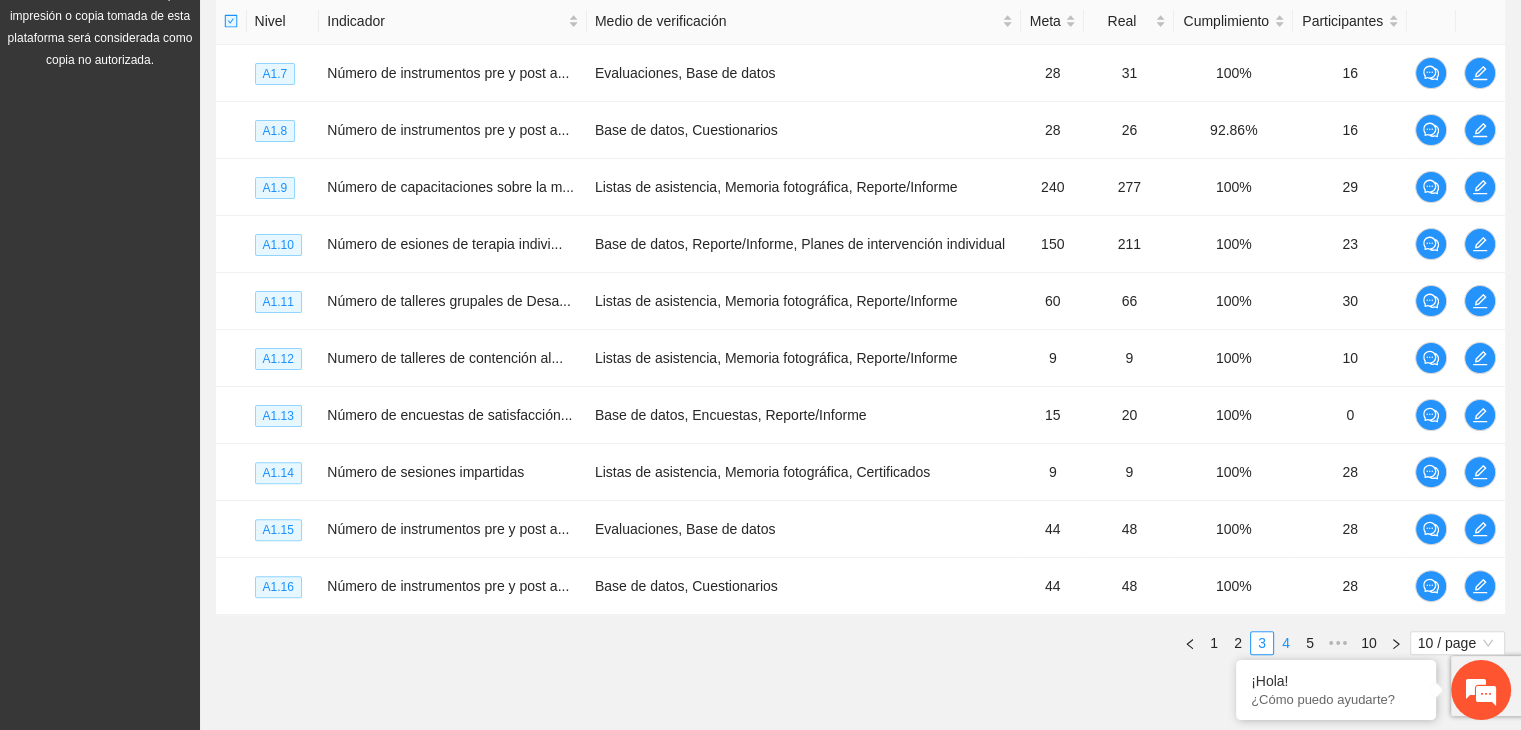 click on "4" at bounding box center (1286, 643) 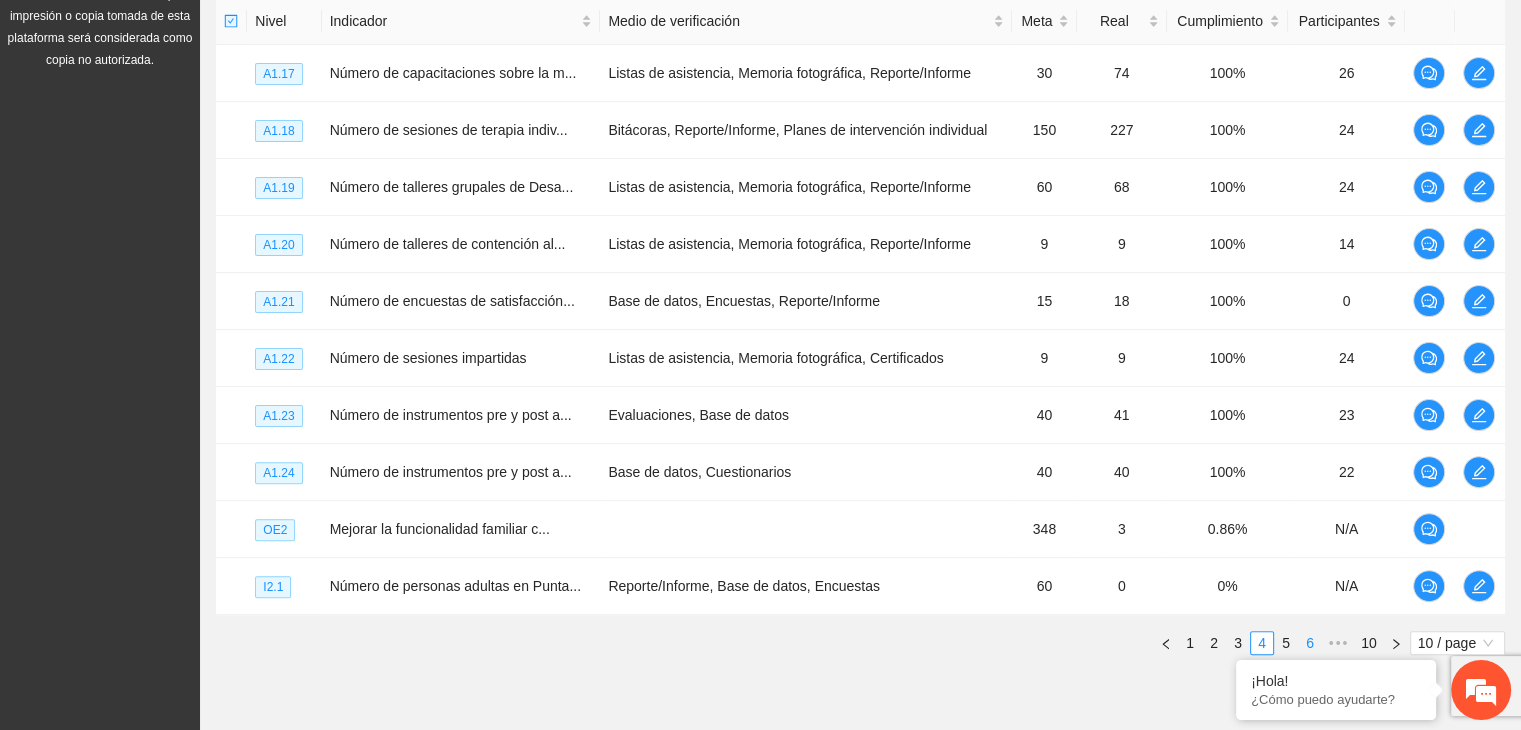 click on "6" at bounding box center (1310, 643) 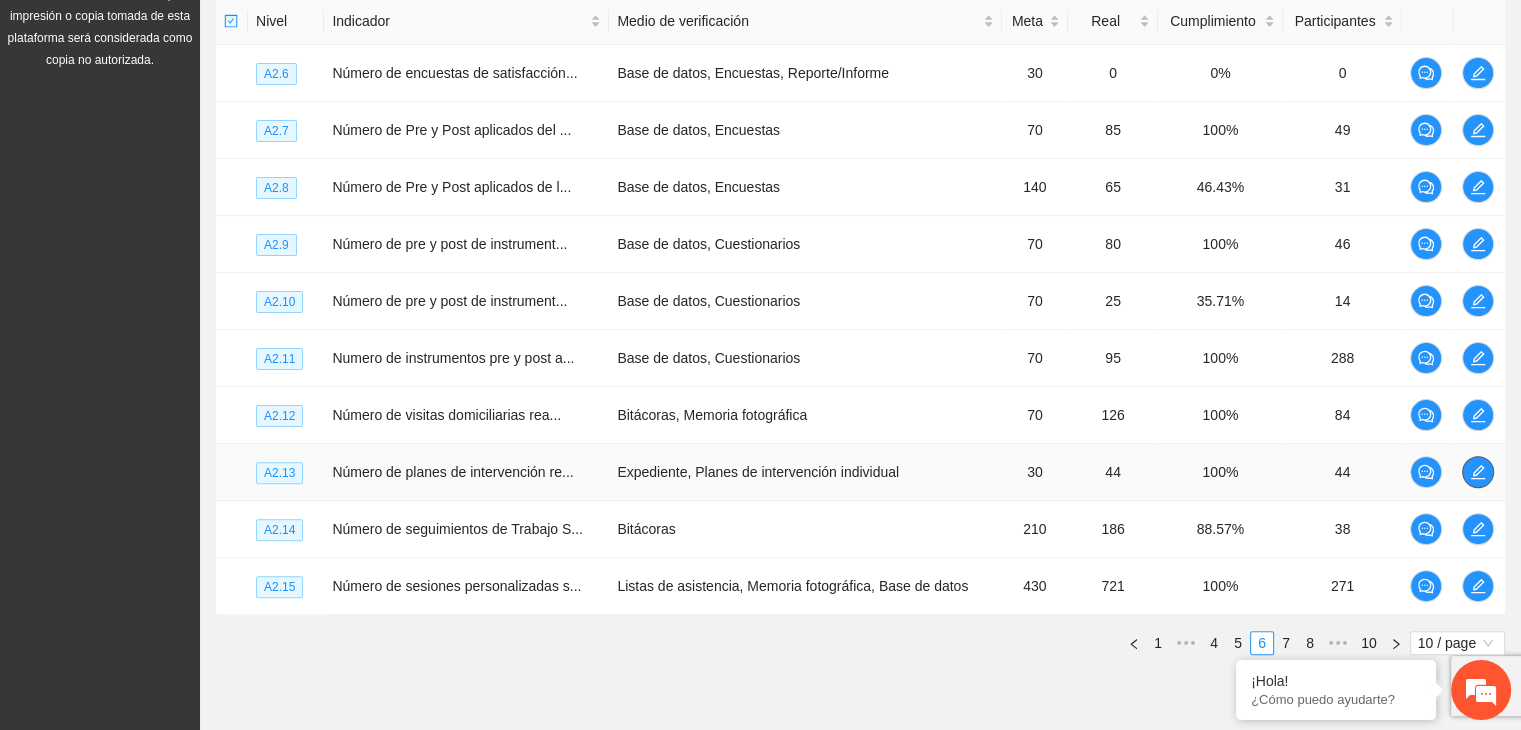 click at bounding box center (1478, 472) 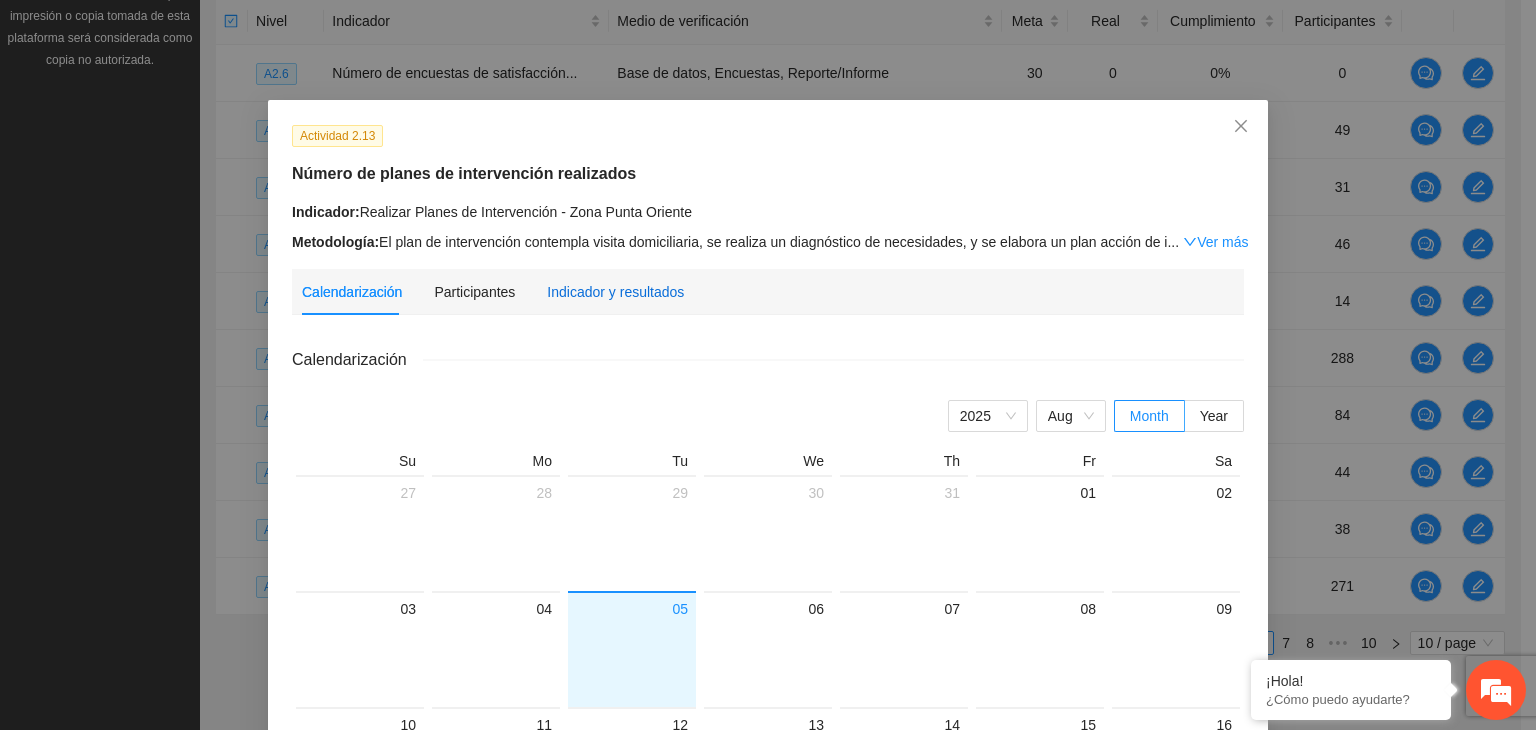 click on "Indicador y resultados" at bounding box center (615, 292) 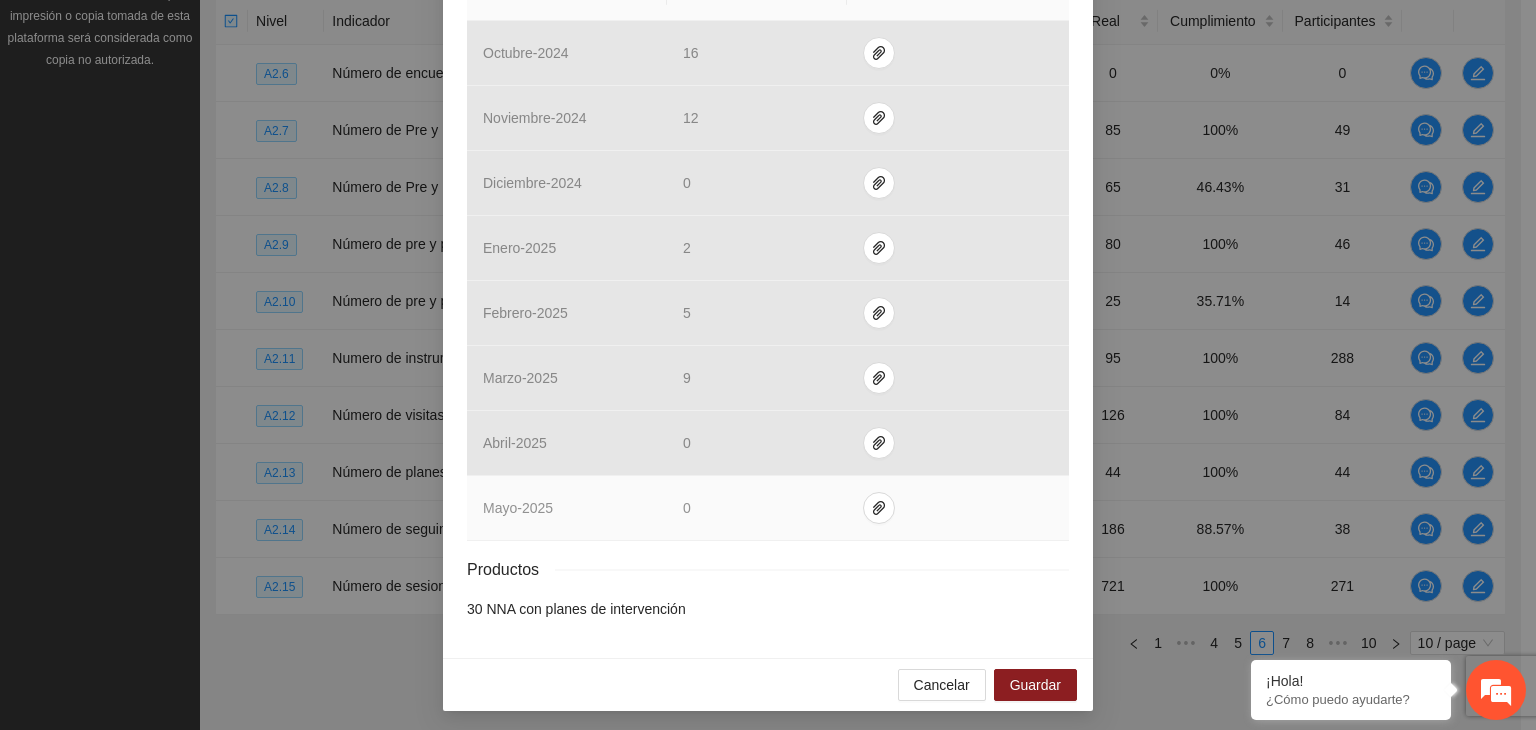 scroll, scrollTop: 504, scrollLeft: 0, axis: vertical 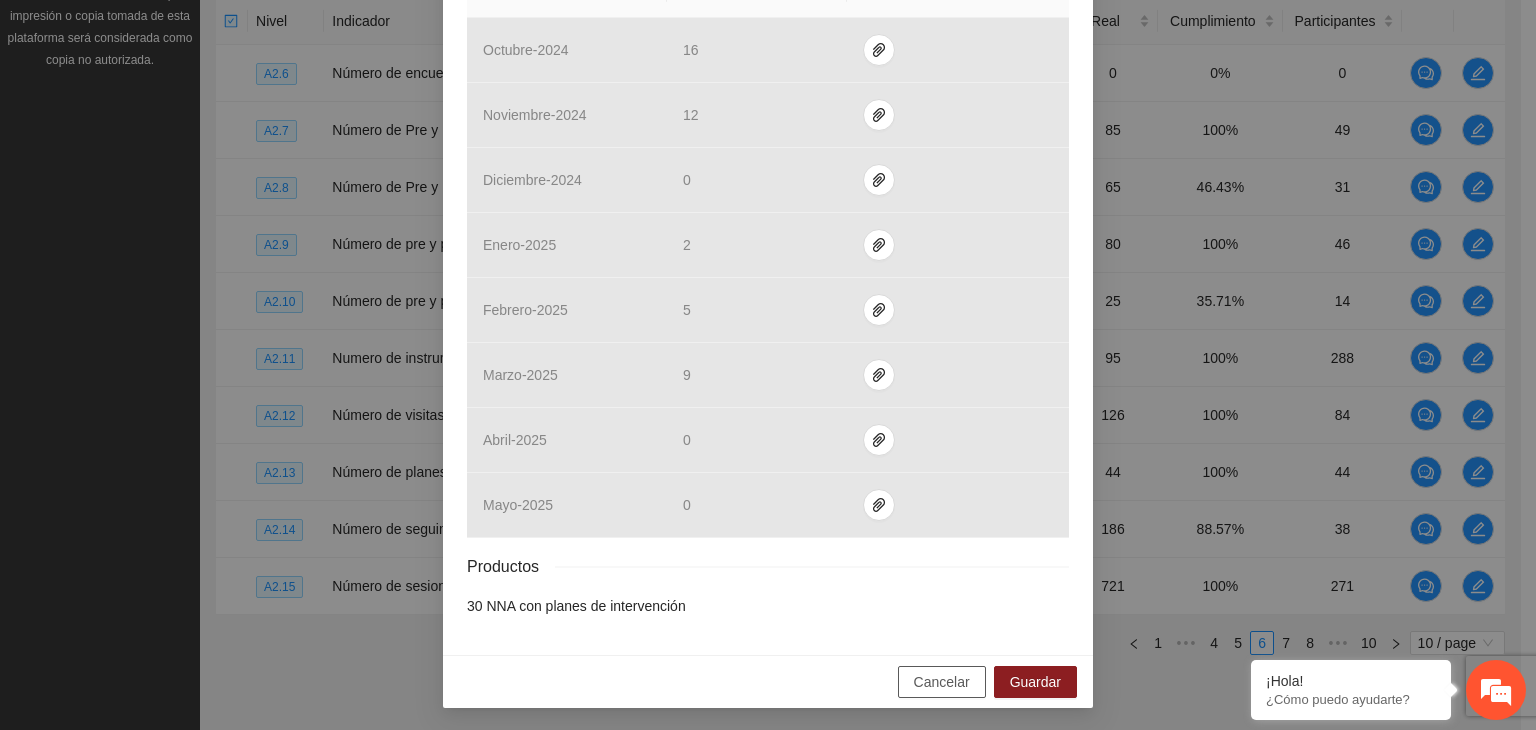 click on "Cancelar" at bounding box center [942, 682] 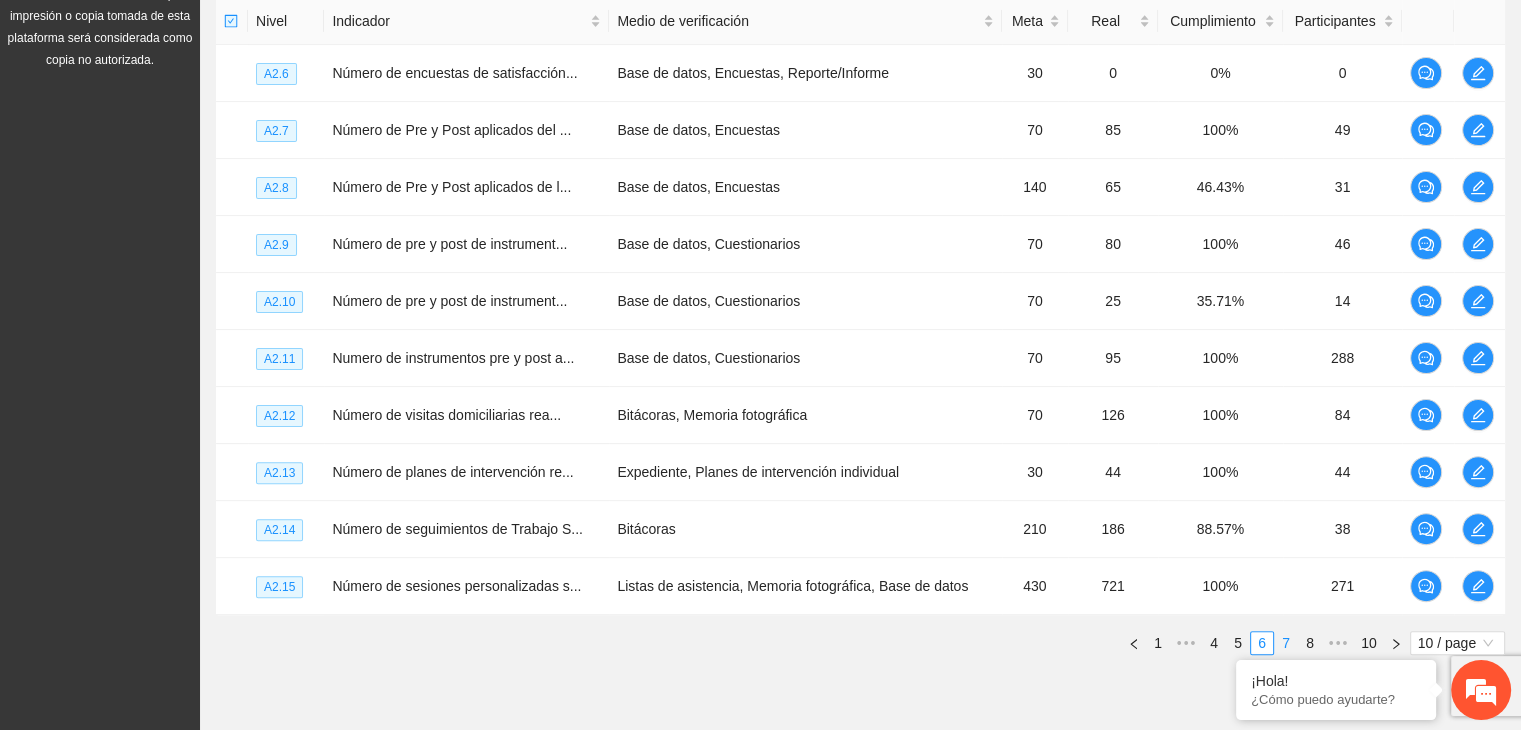 click on "7" at bounding box center (1286, 643) 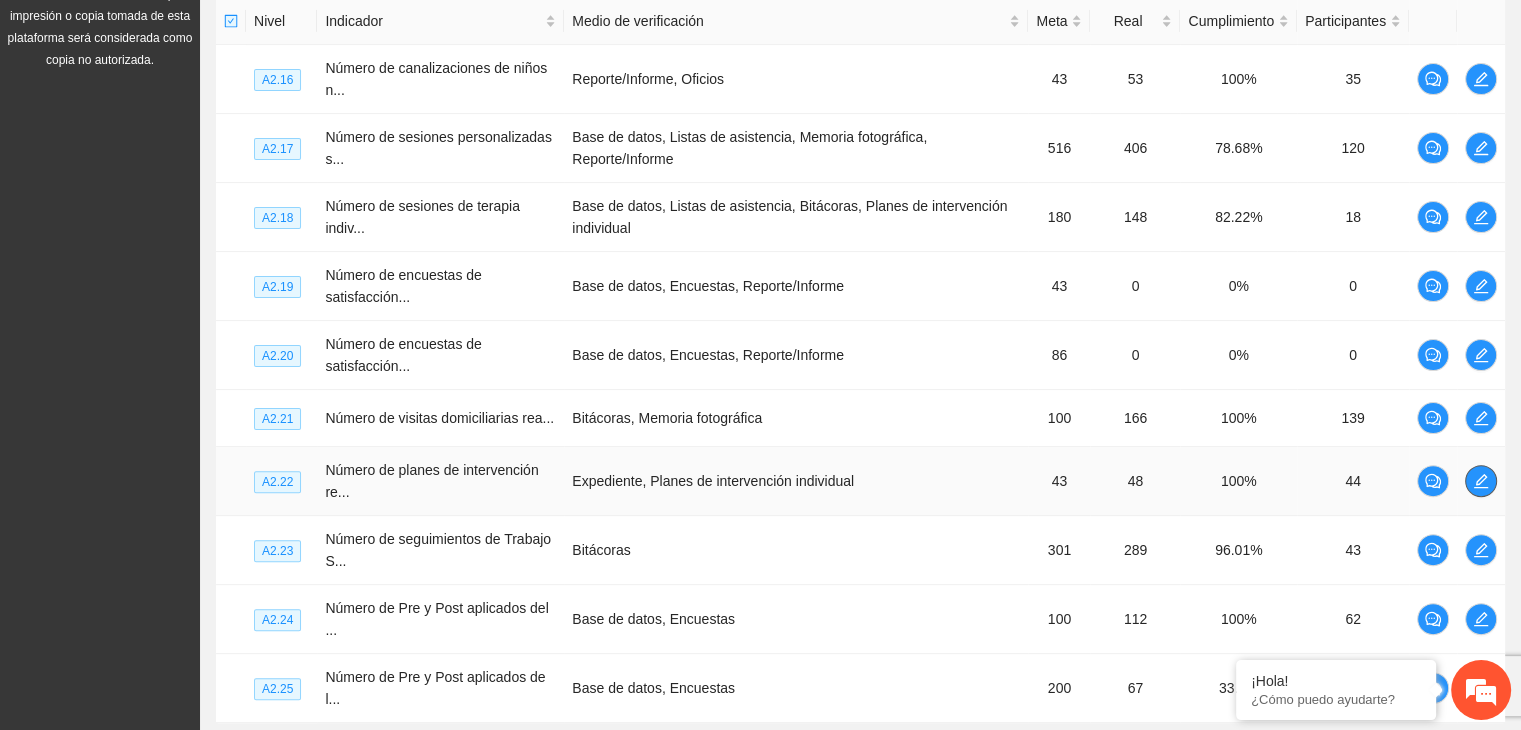 click 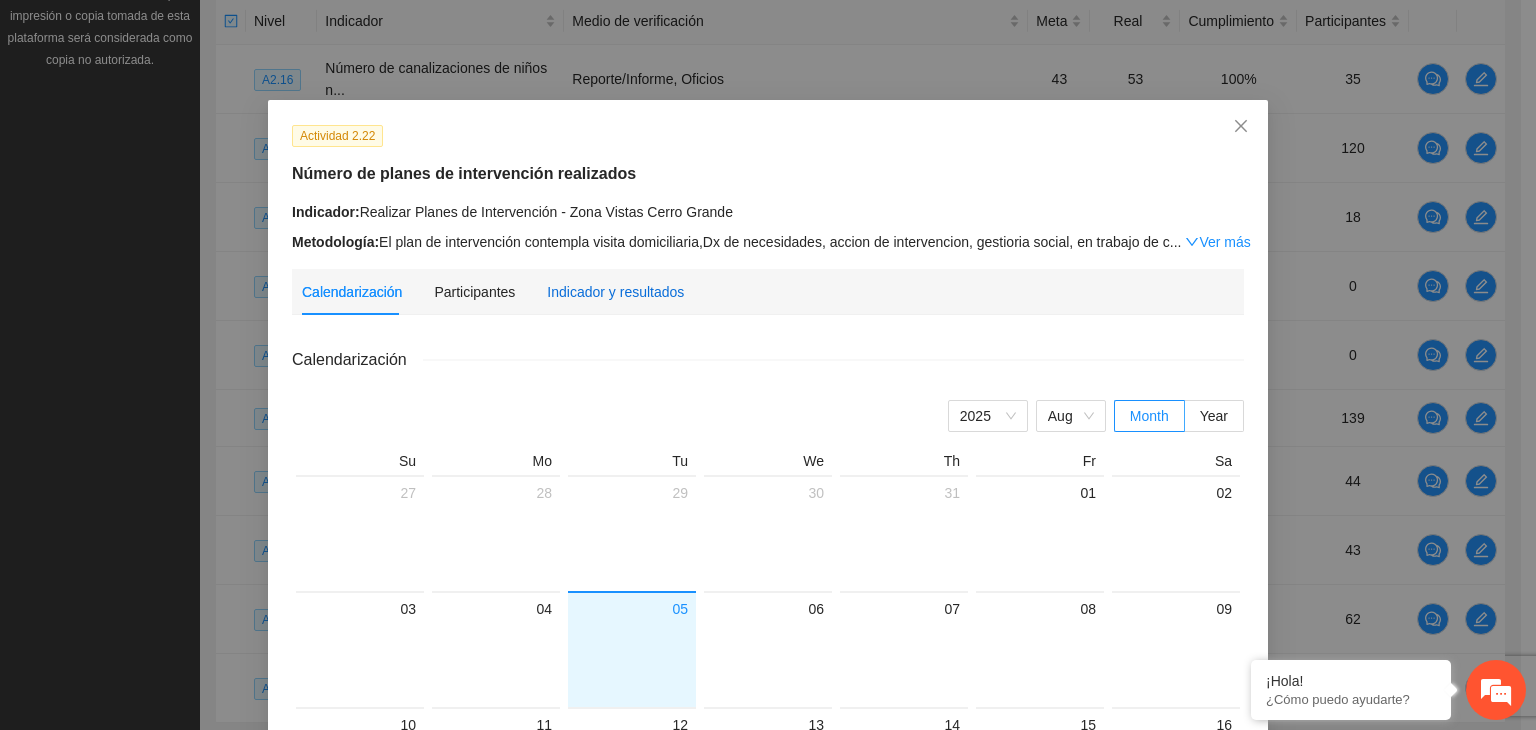 click on "Indicador y resultados" at bounding box center [615, 292] 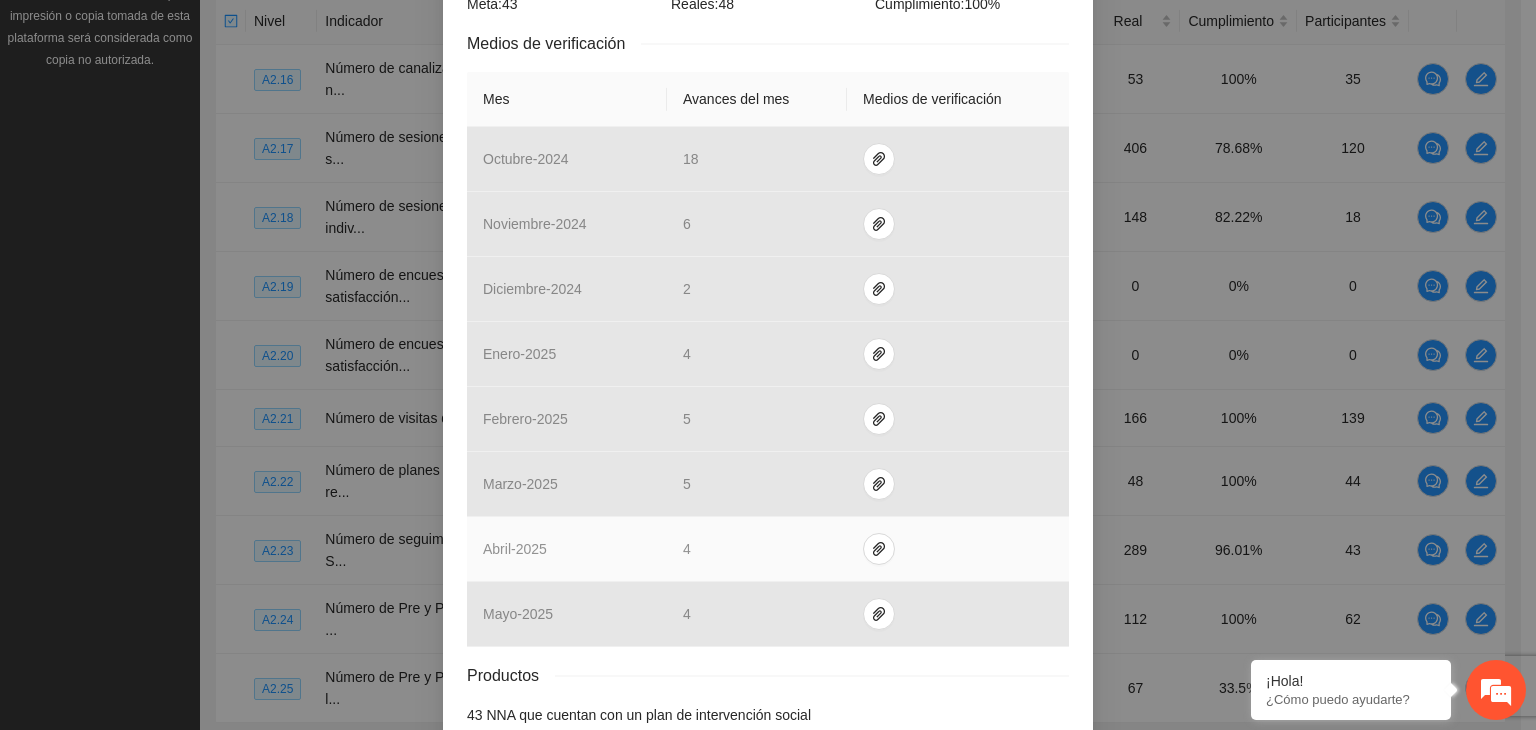 scroll, scrollTop: 500, scrollLeft: 0, axis: vertical 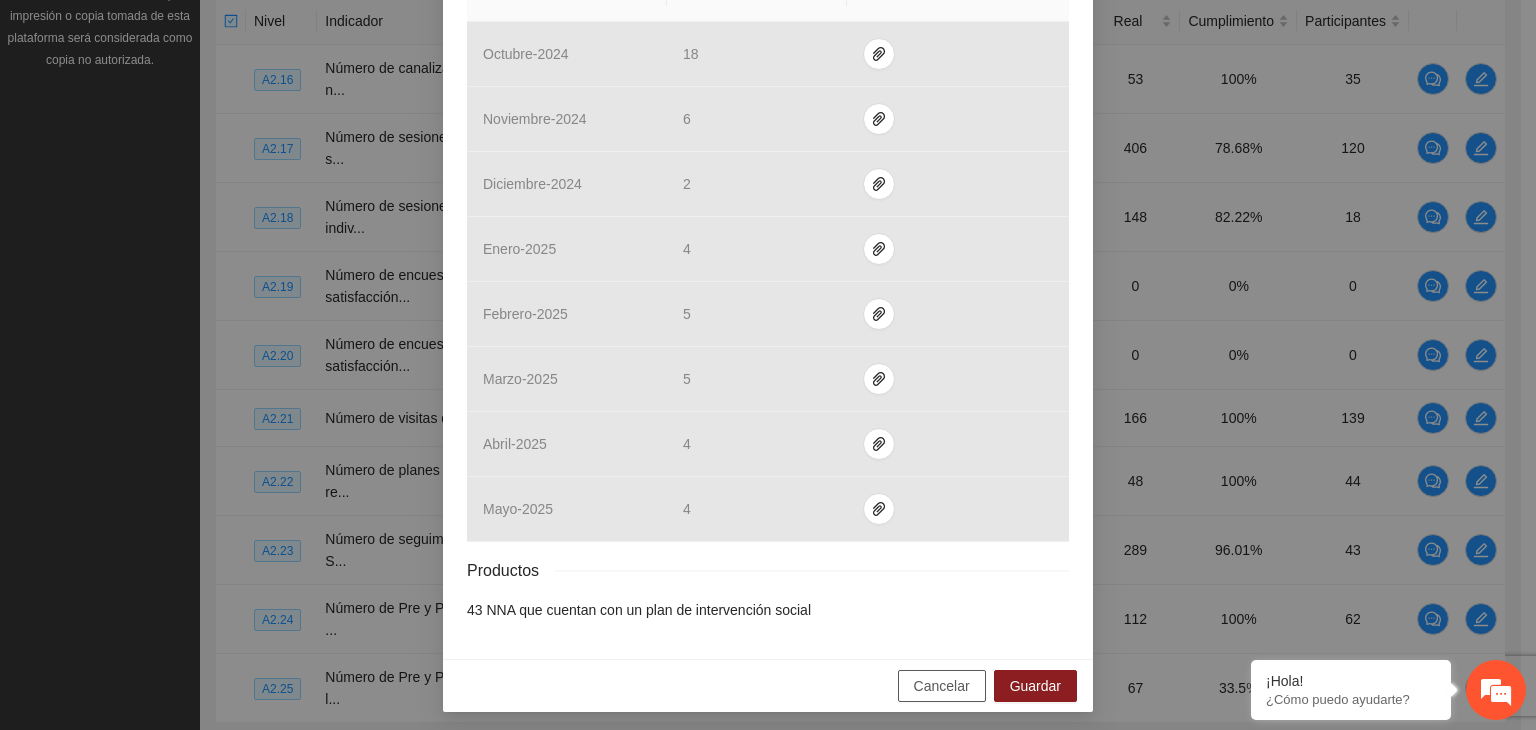 click on "Cancelar" at bounding box center [942, 686] 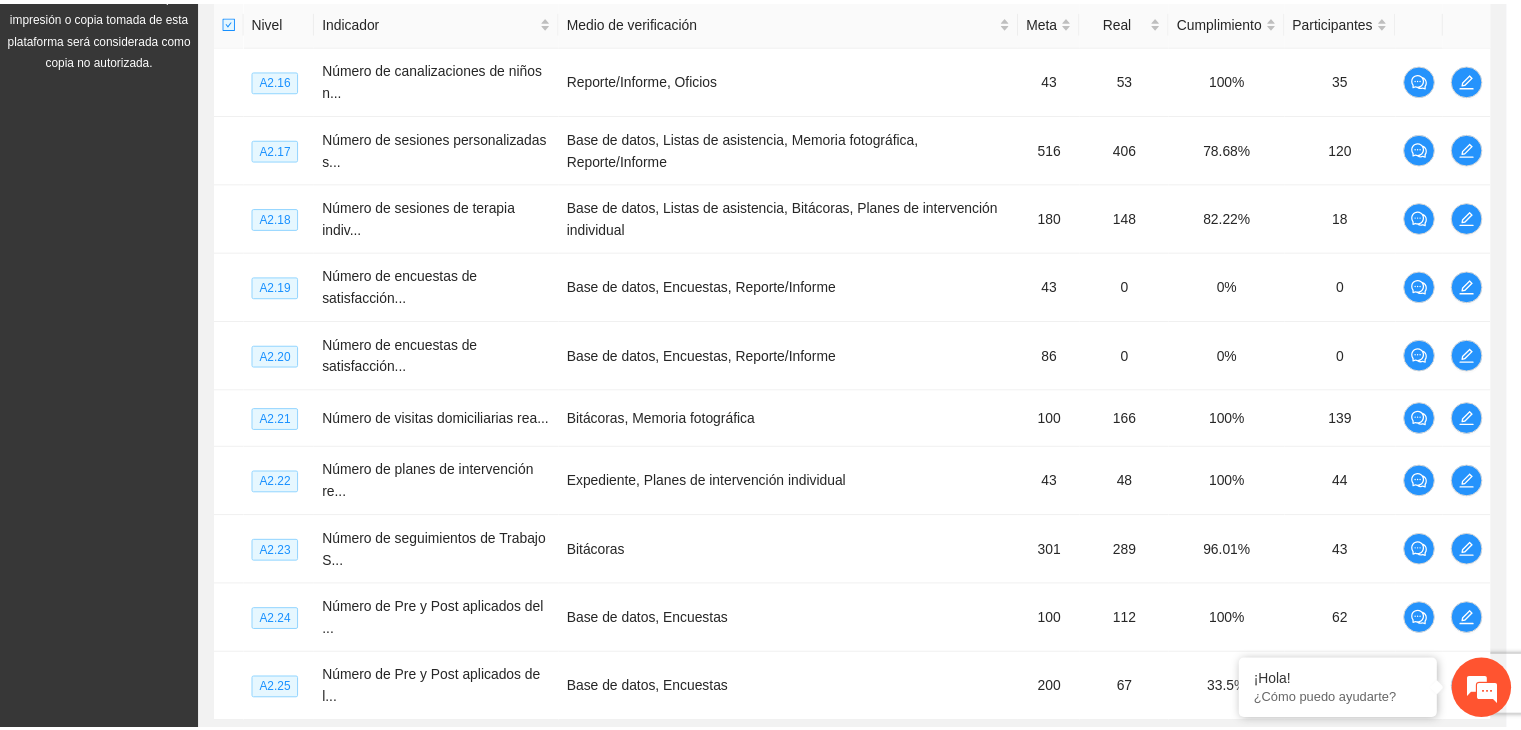 scroll, scrollTop: 404, scrollLeft: 0, axis: vertical 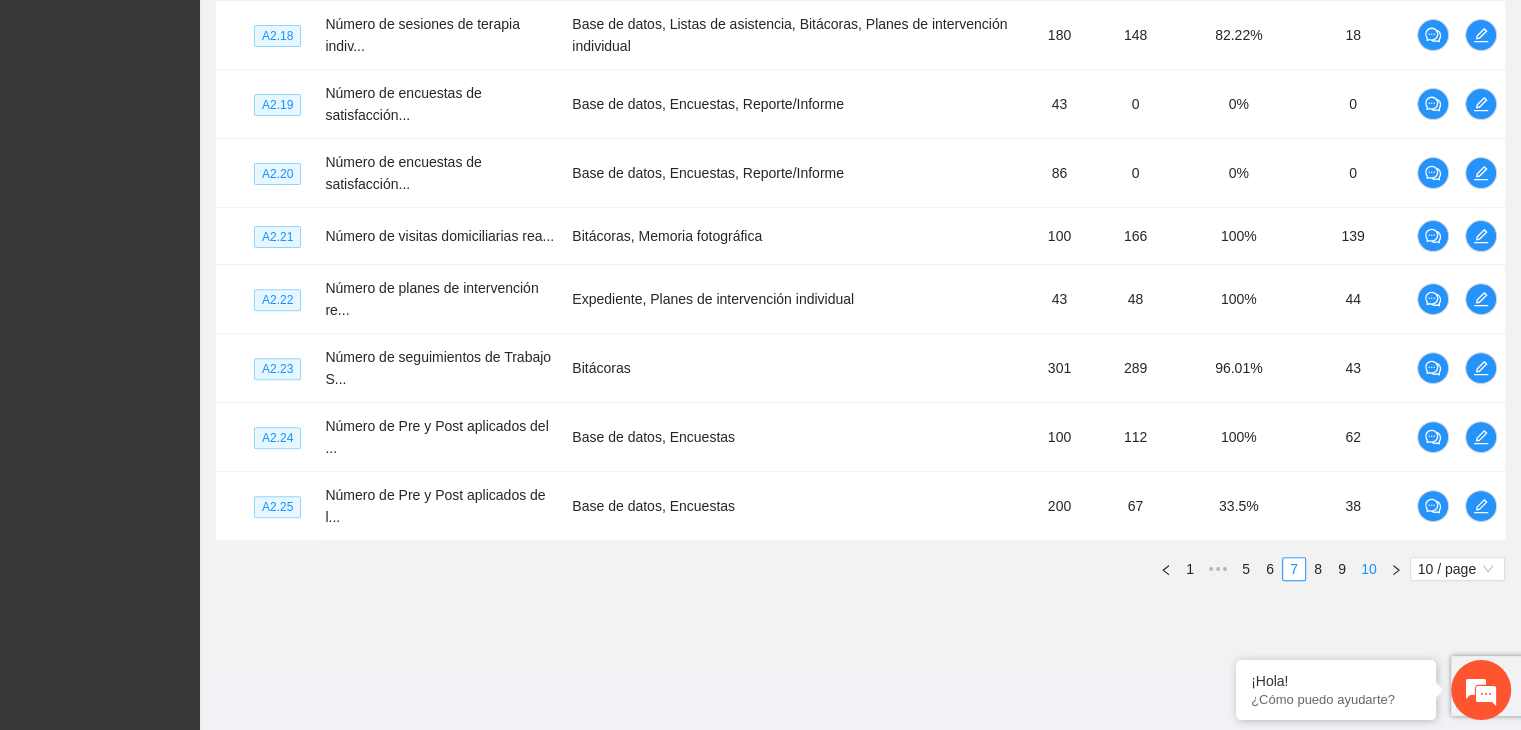 click on "10" at bounding box center (1369, 569) 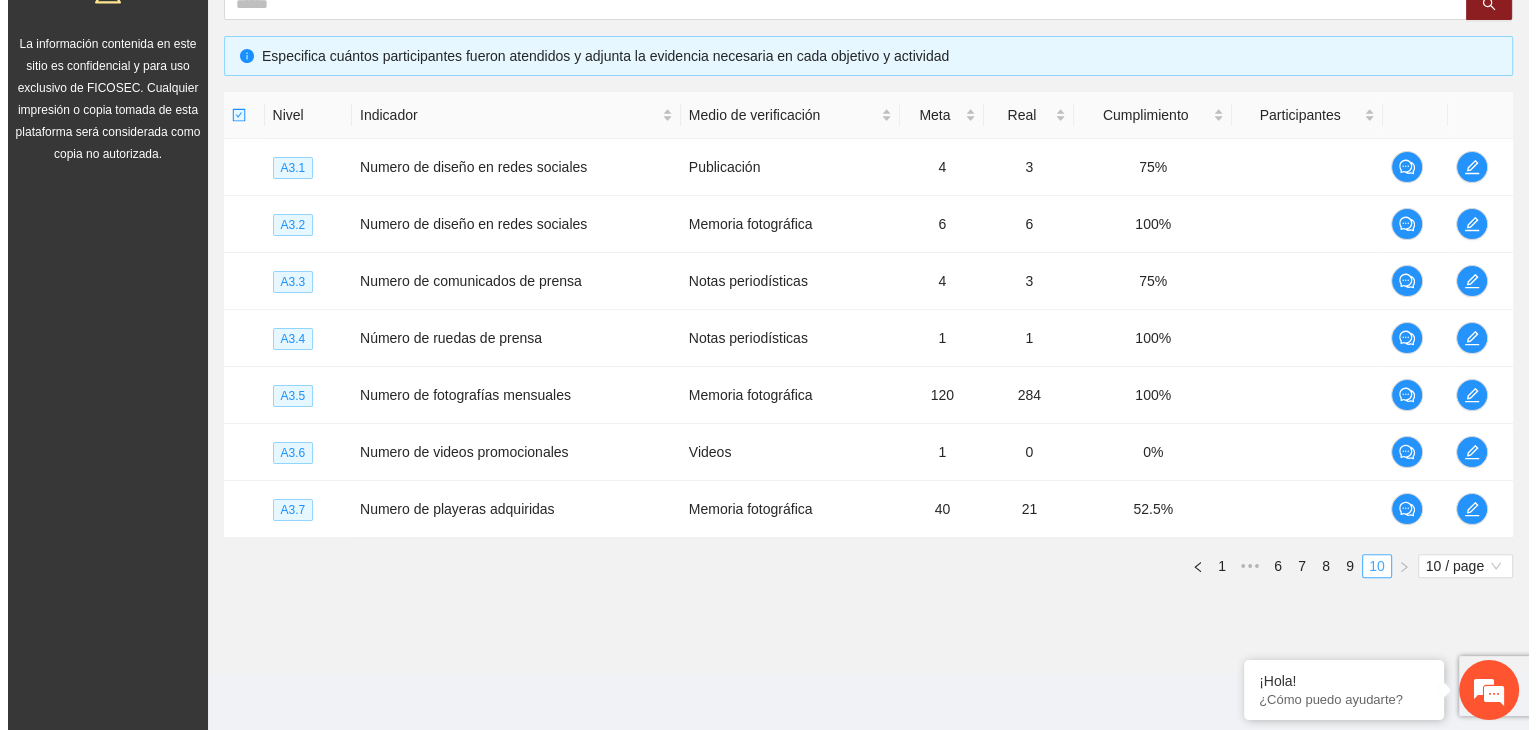 scroll, scrollTop: 404, scrollLeft: 0, axis: vertical 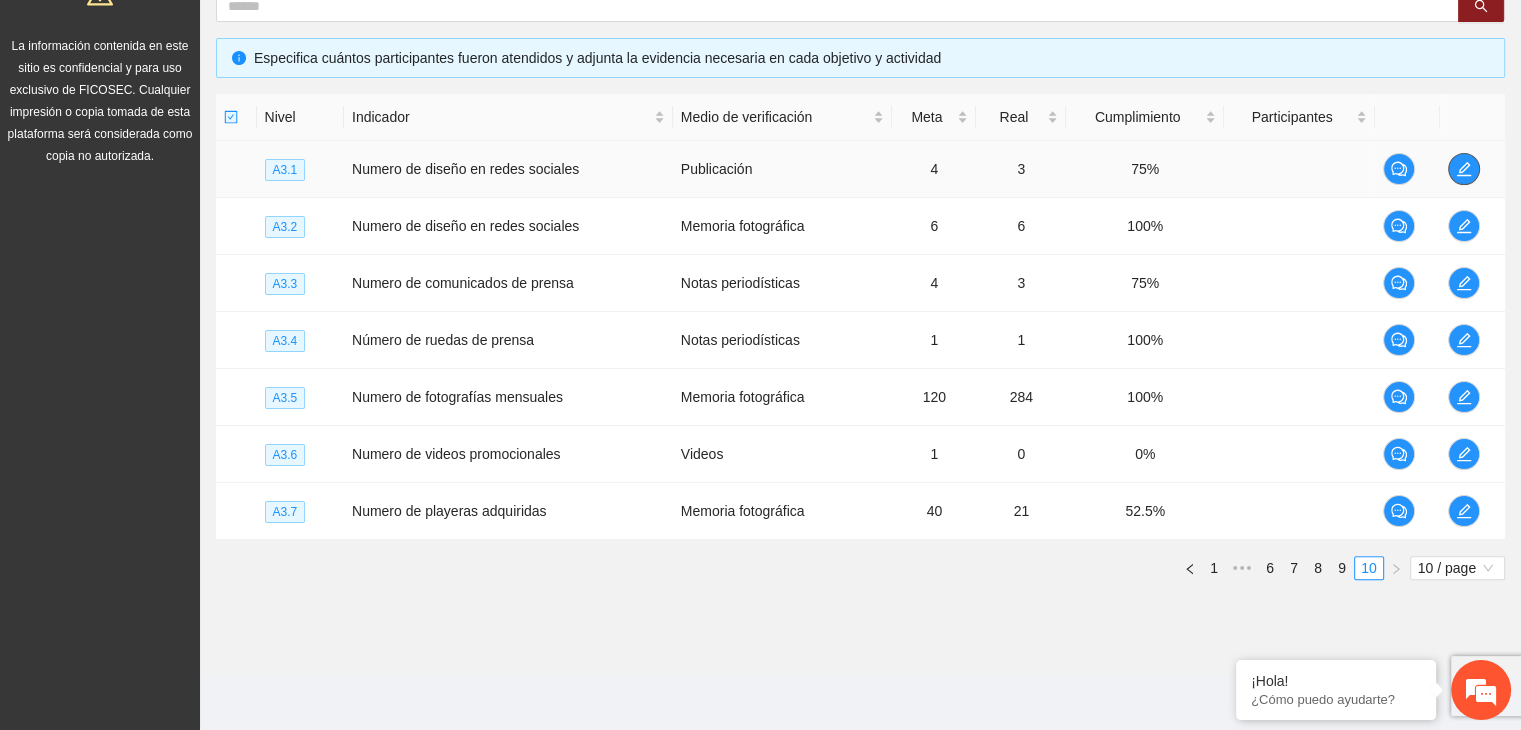 click 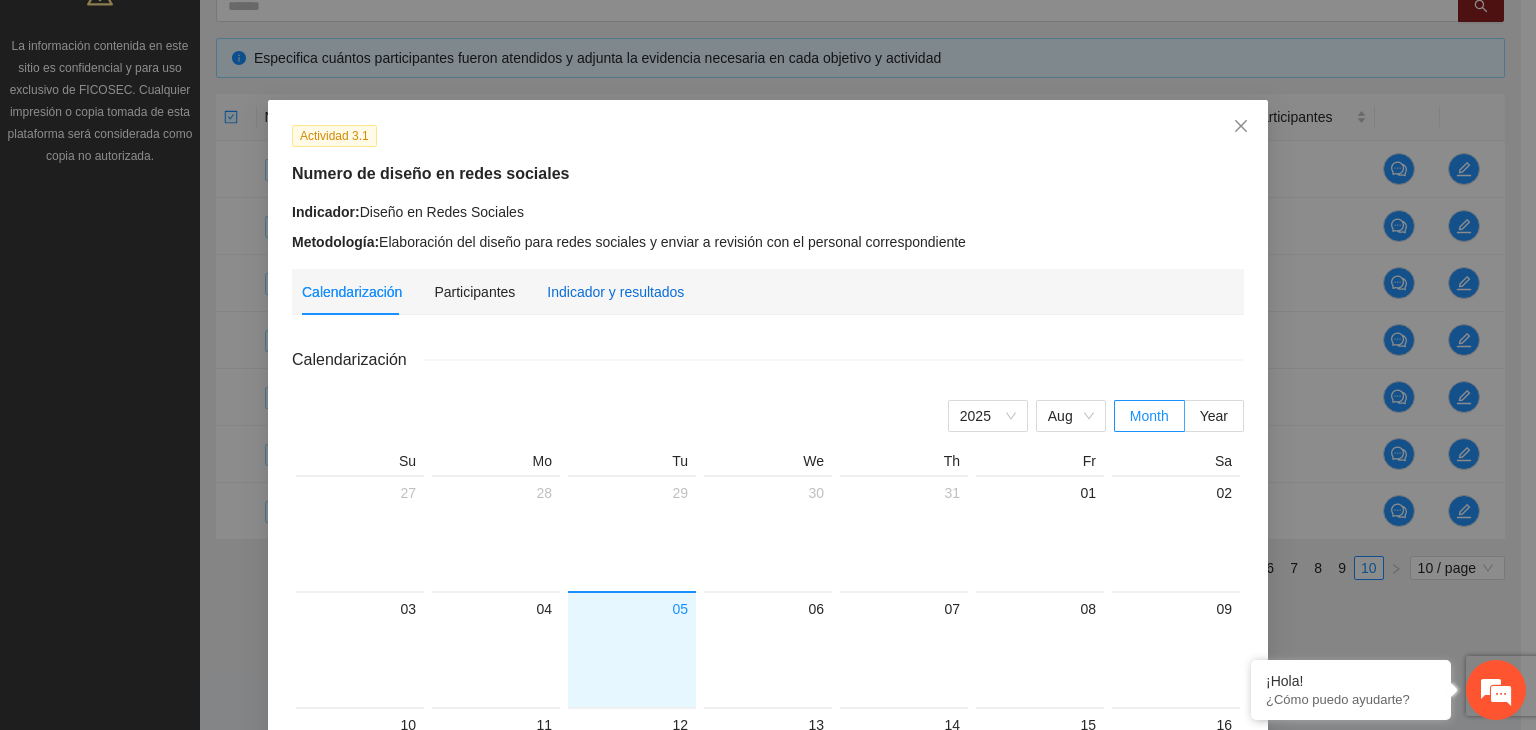 click on "Indicador y resultados" at bounding box center (615, 292) 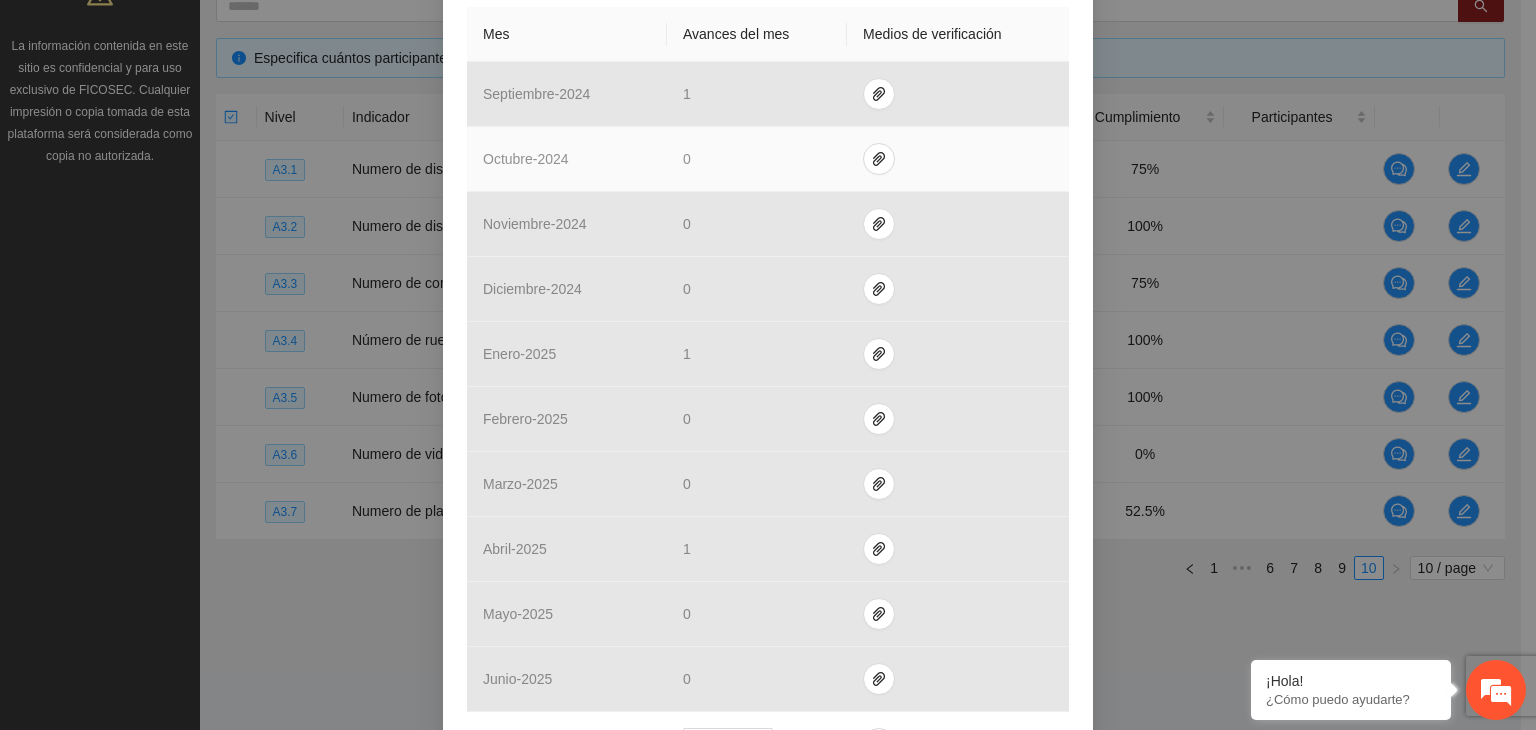 scroll, scrollTop: 600, scrollLeft: 0, axis: vertical 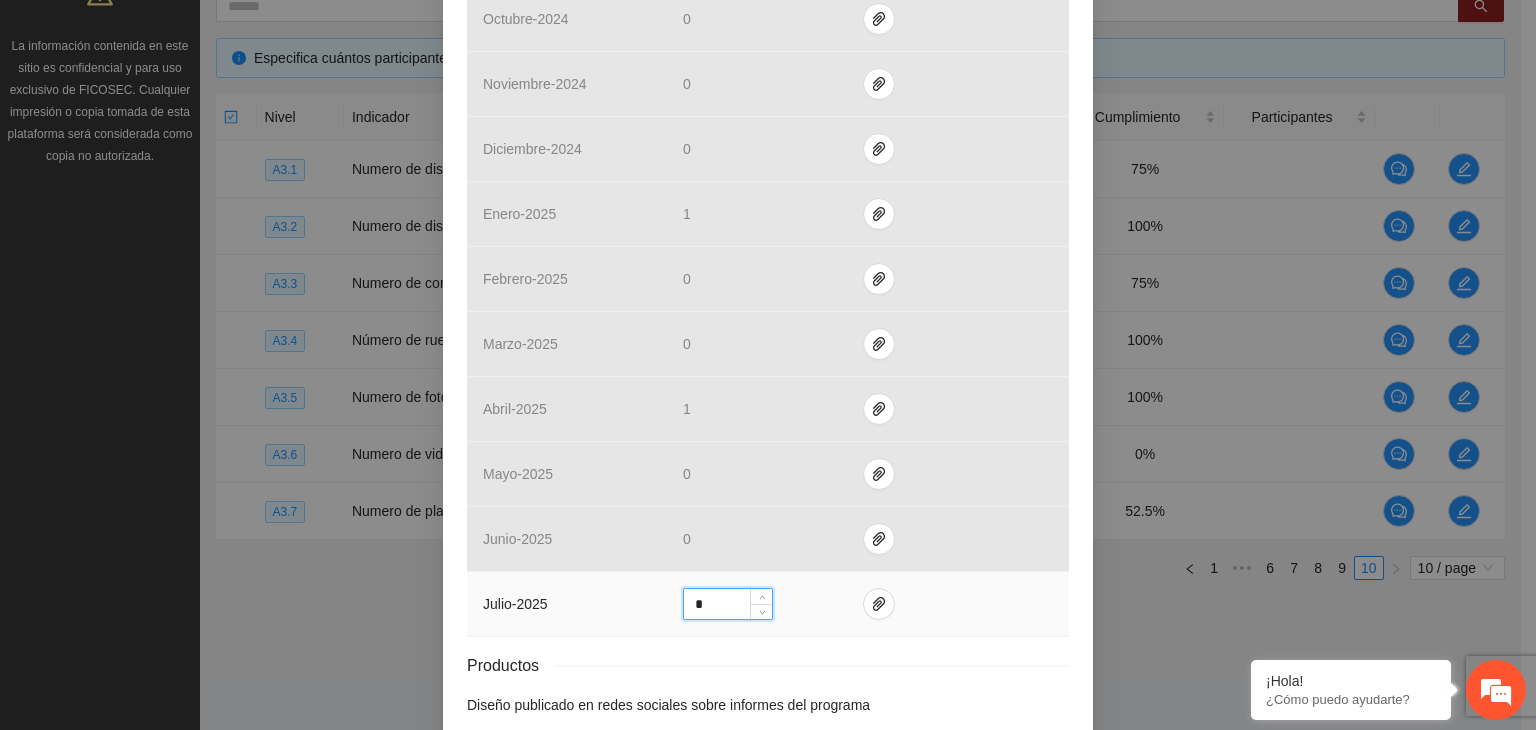 drag, startPoint x: 709, startPoint y: 606, endPoint x: 659, endPoint y: 599, distance: 50.48762 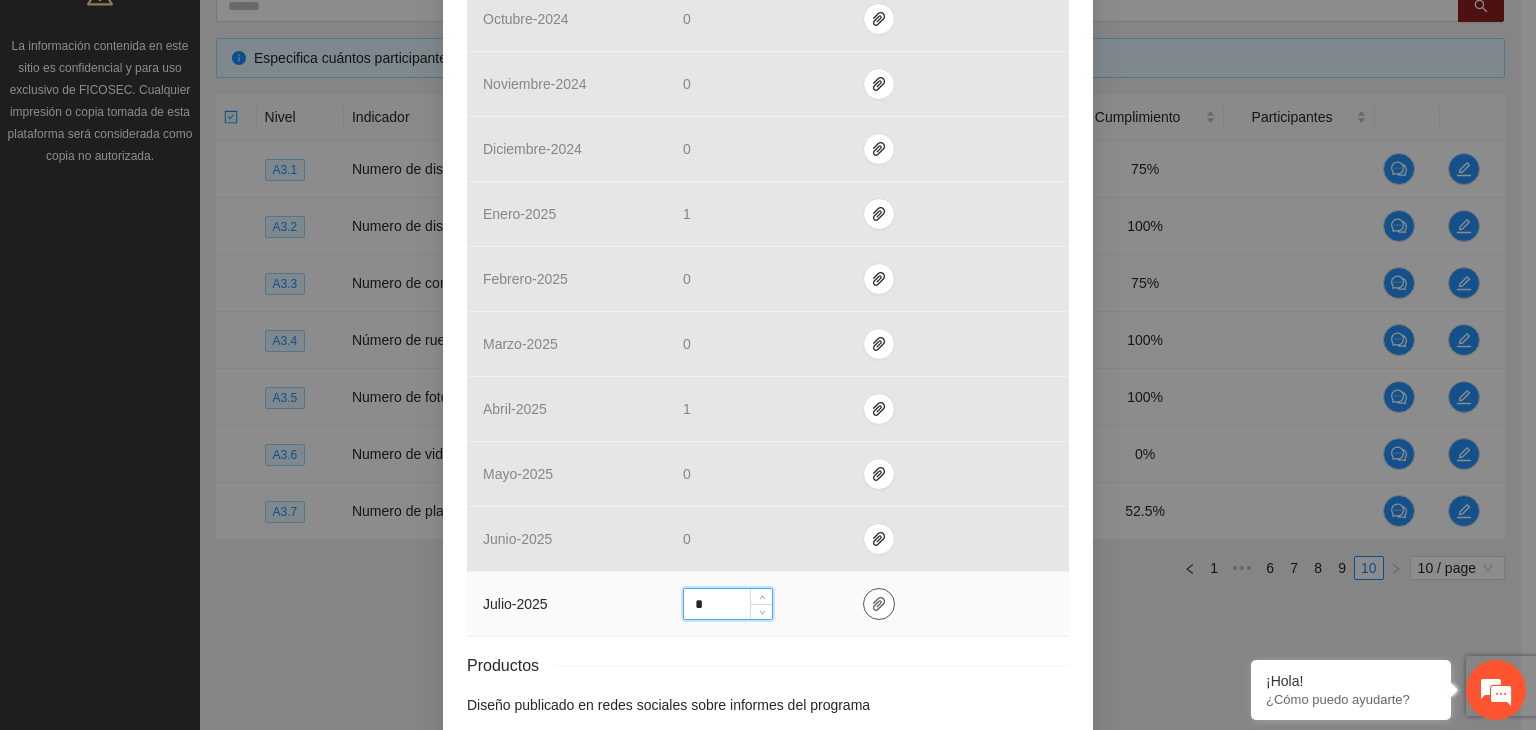type on "*" 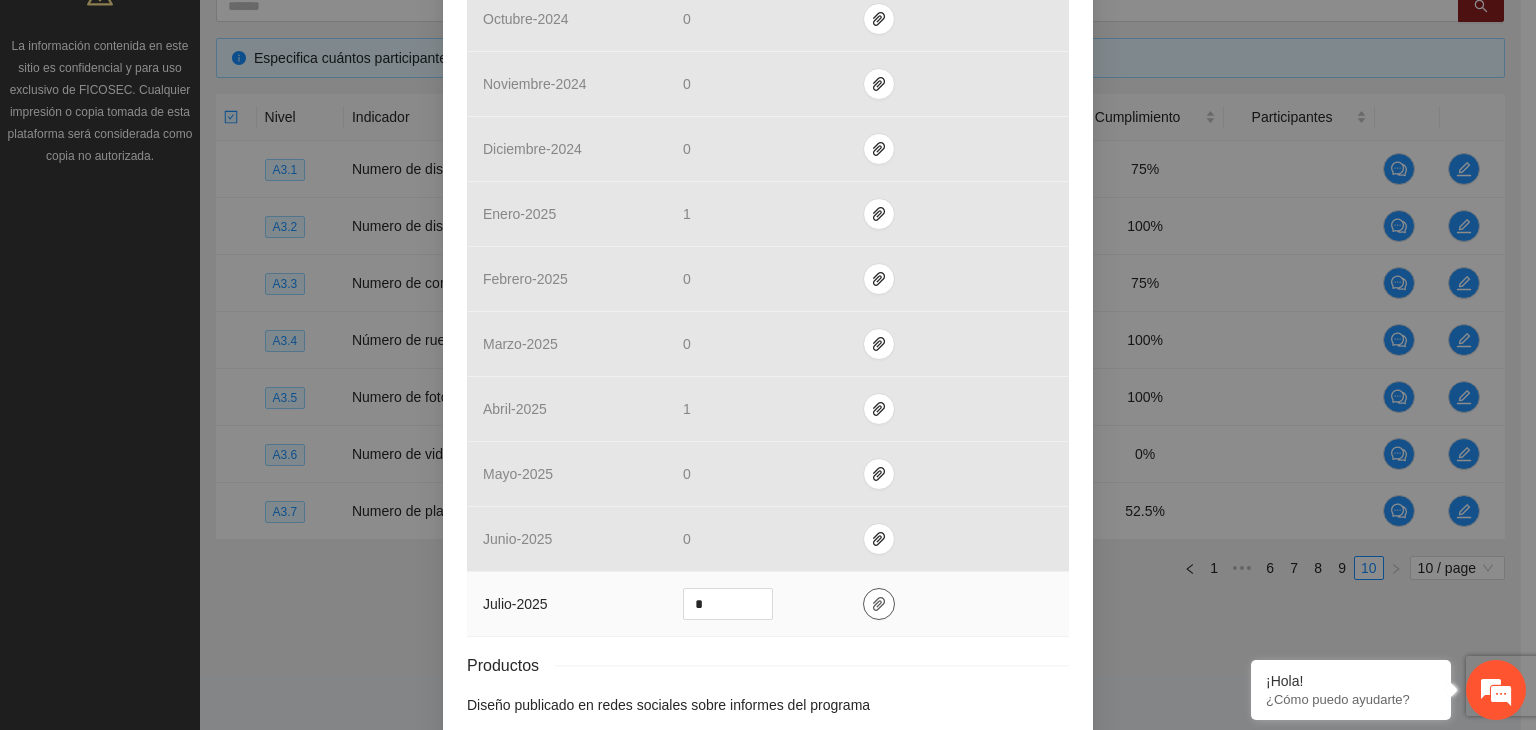 click 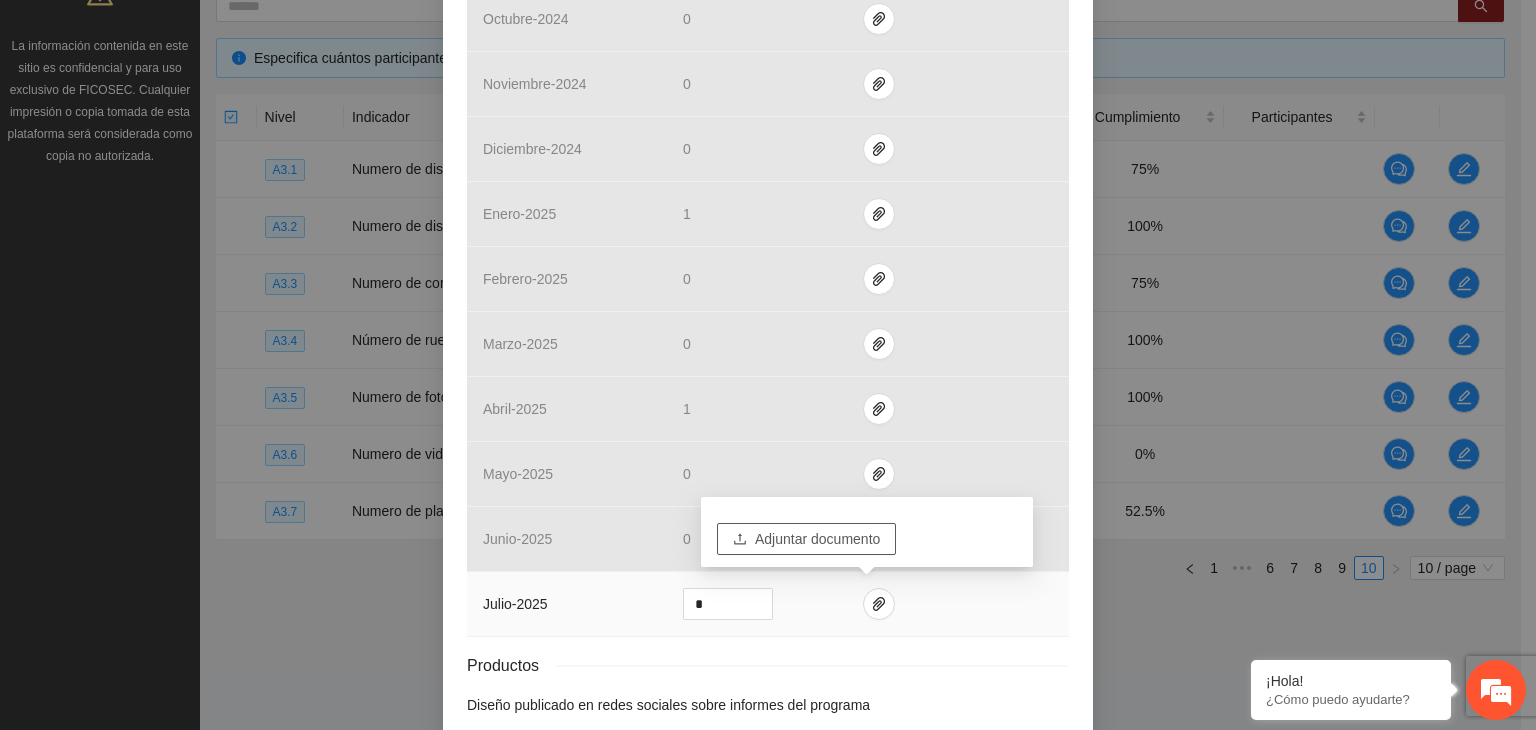 click on "Adjuntar documento" at bounding box center [817, 539] 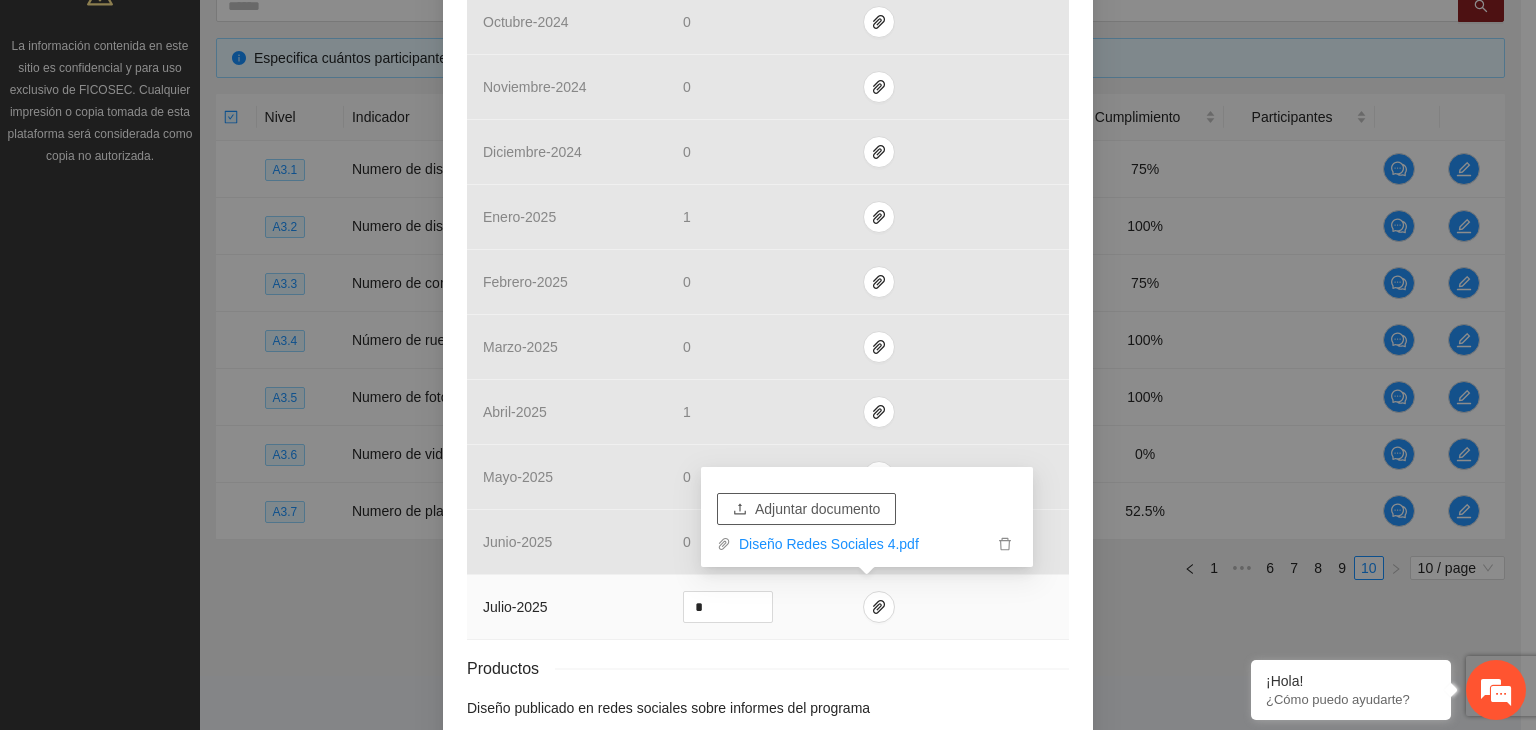 scroll, scrollTop: 699, scrollLeft: 0, axis: vertical 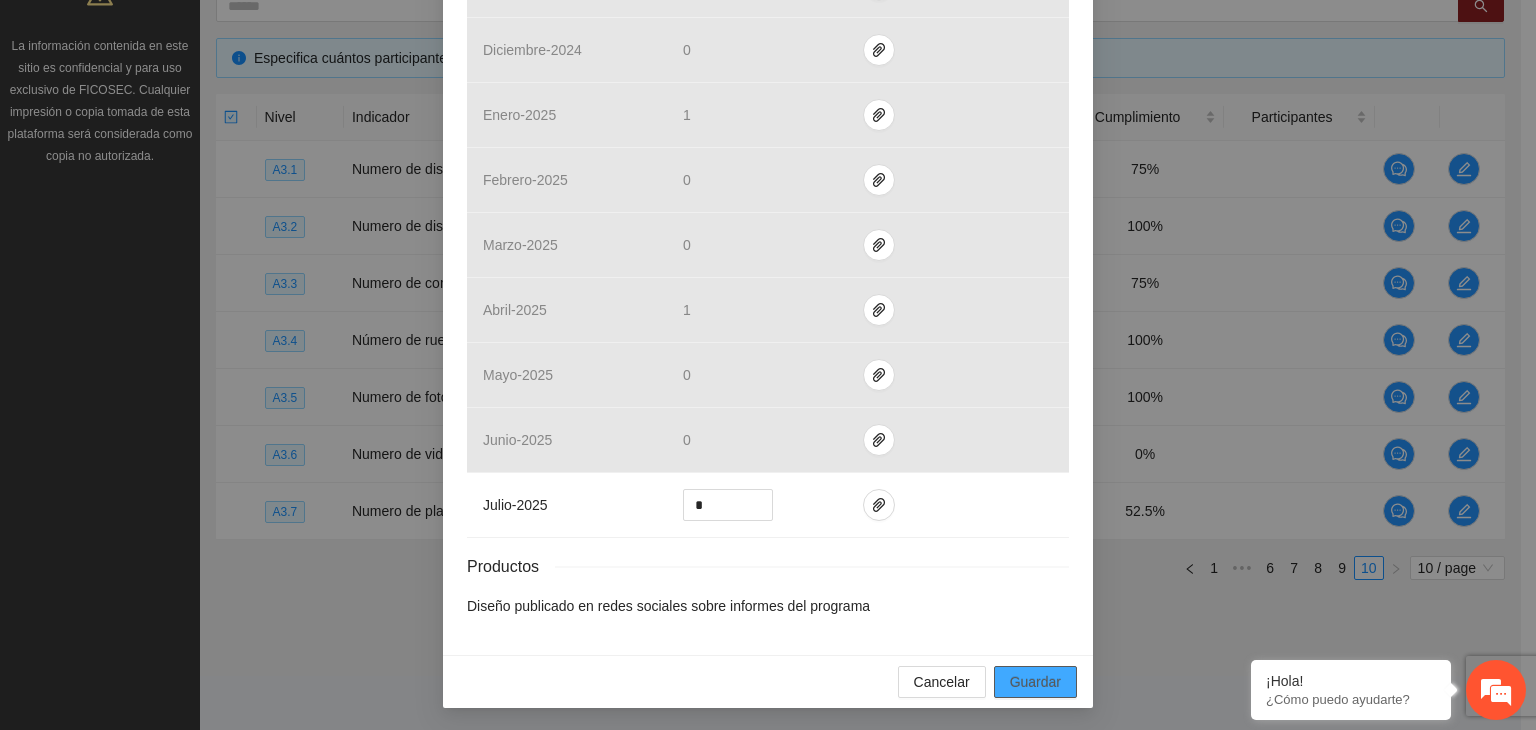 click on "Guardar" at bounding box center [1035, 682] 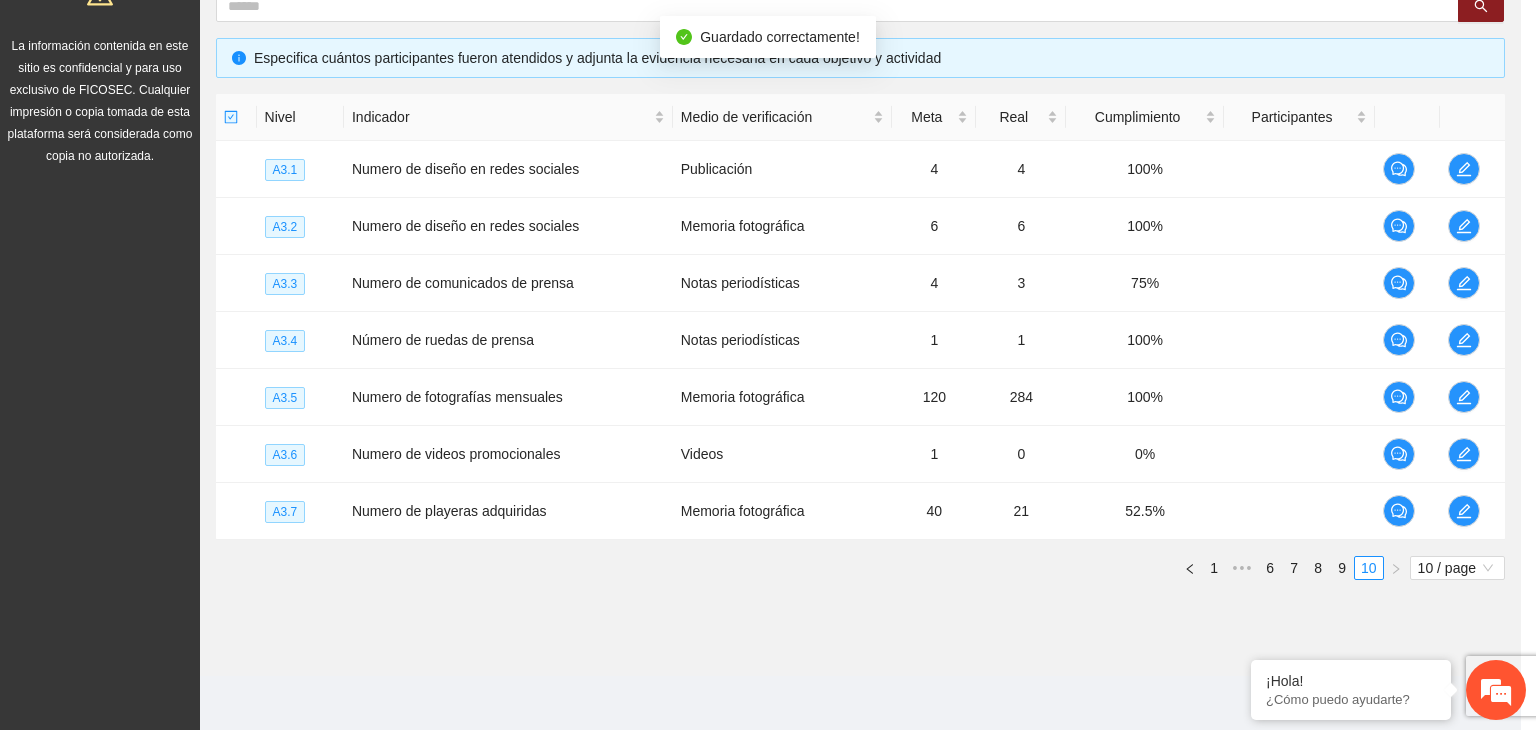 scroll, scrollTop: 599, scrollLeft: 0, axis: vertical 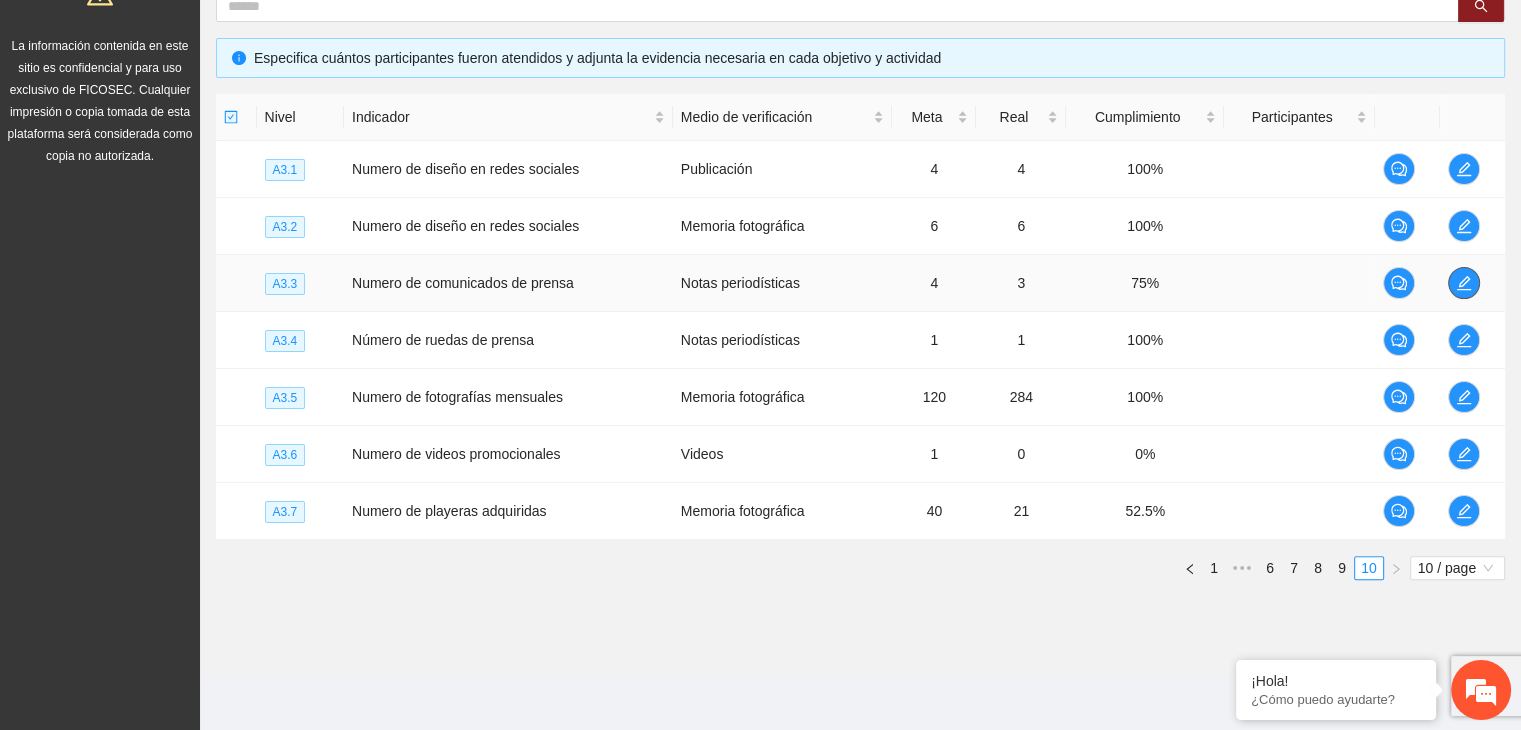 click 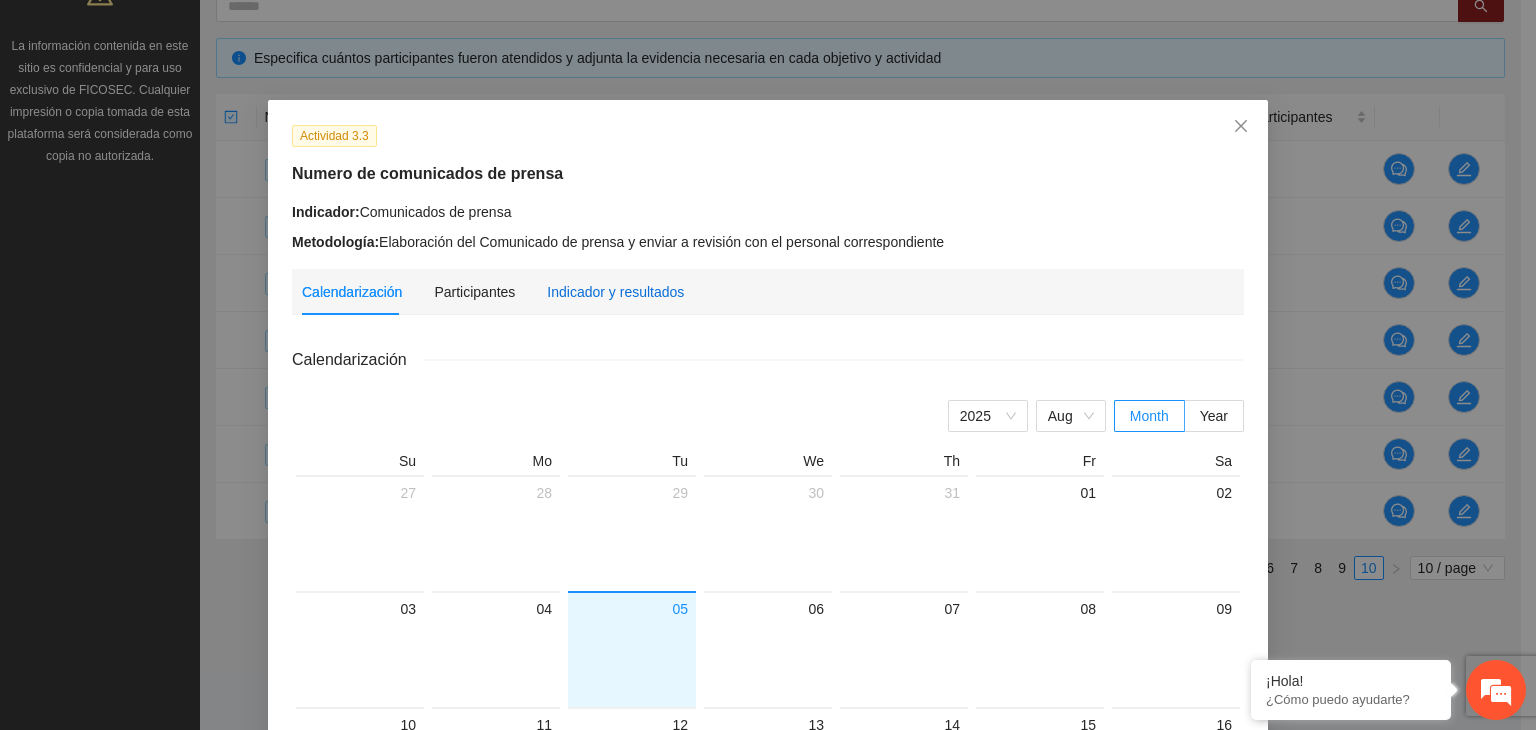 click on "Indicador y resultados" at bounding box center (615, 292) 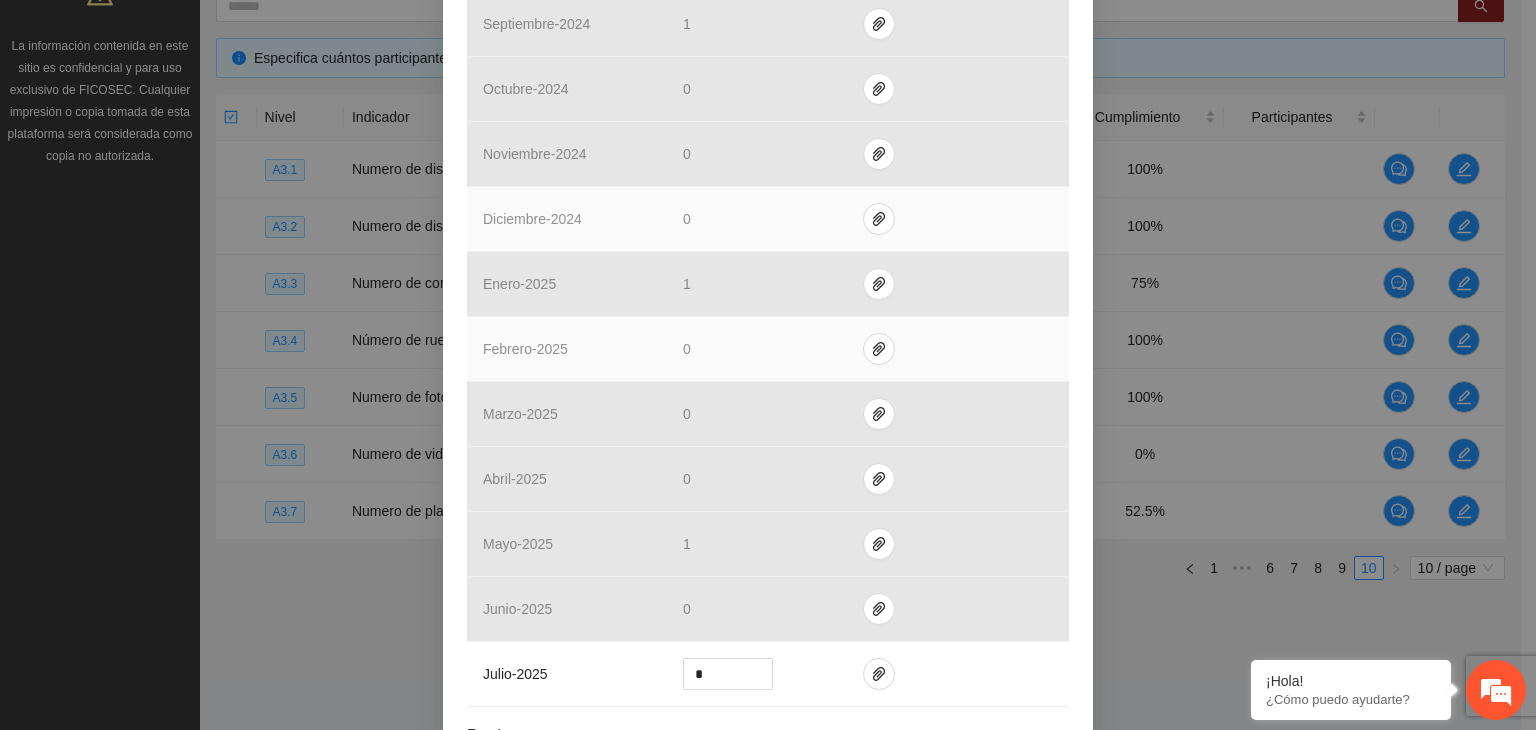 scroll, scrollTop: 764, scrollLeft: 0, axis: vertical 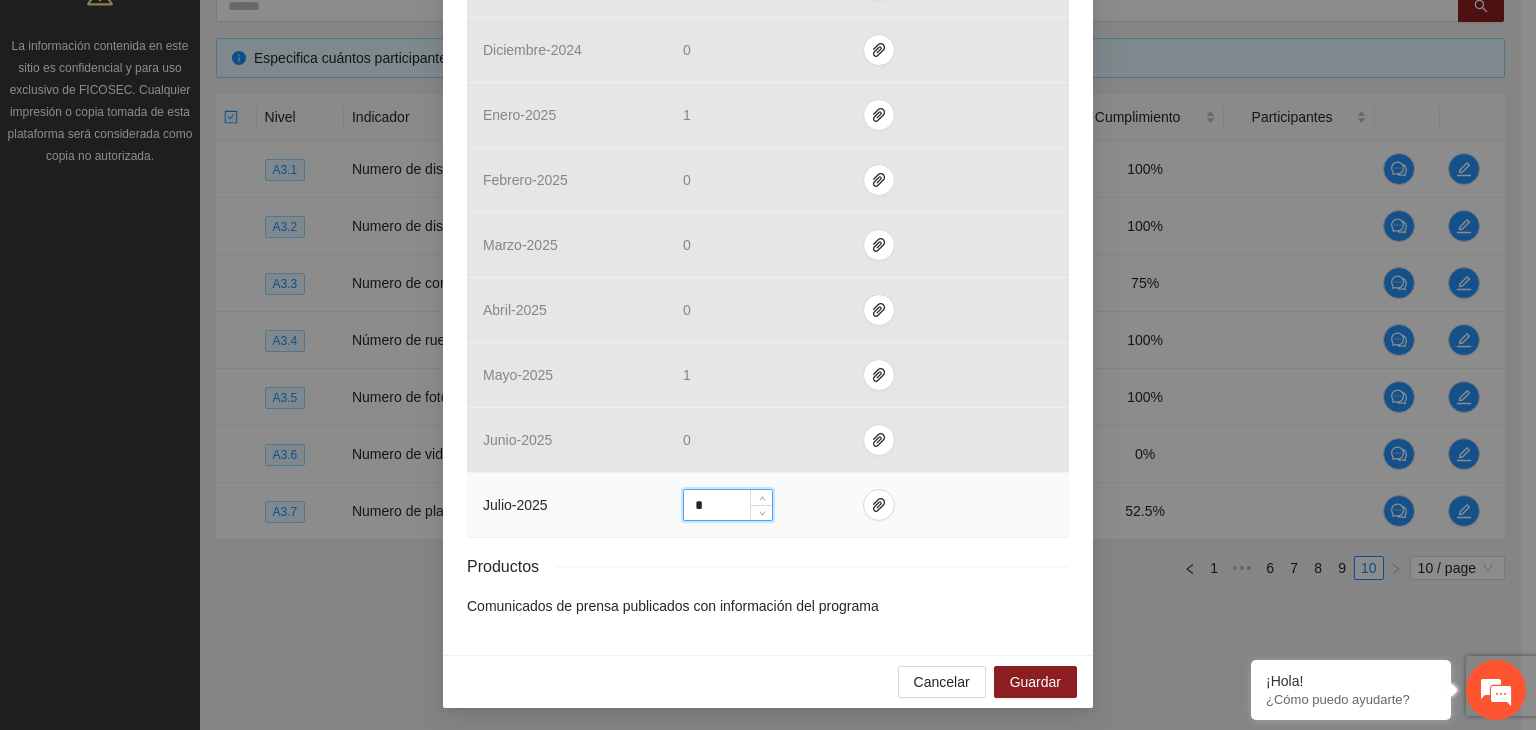 drag, startPoint x: 706, startPoint y: 508, endPoint x: 656, endPoint y: 517, distance: 50.803543 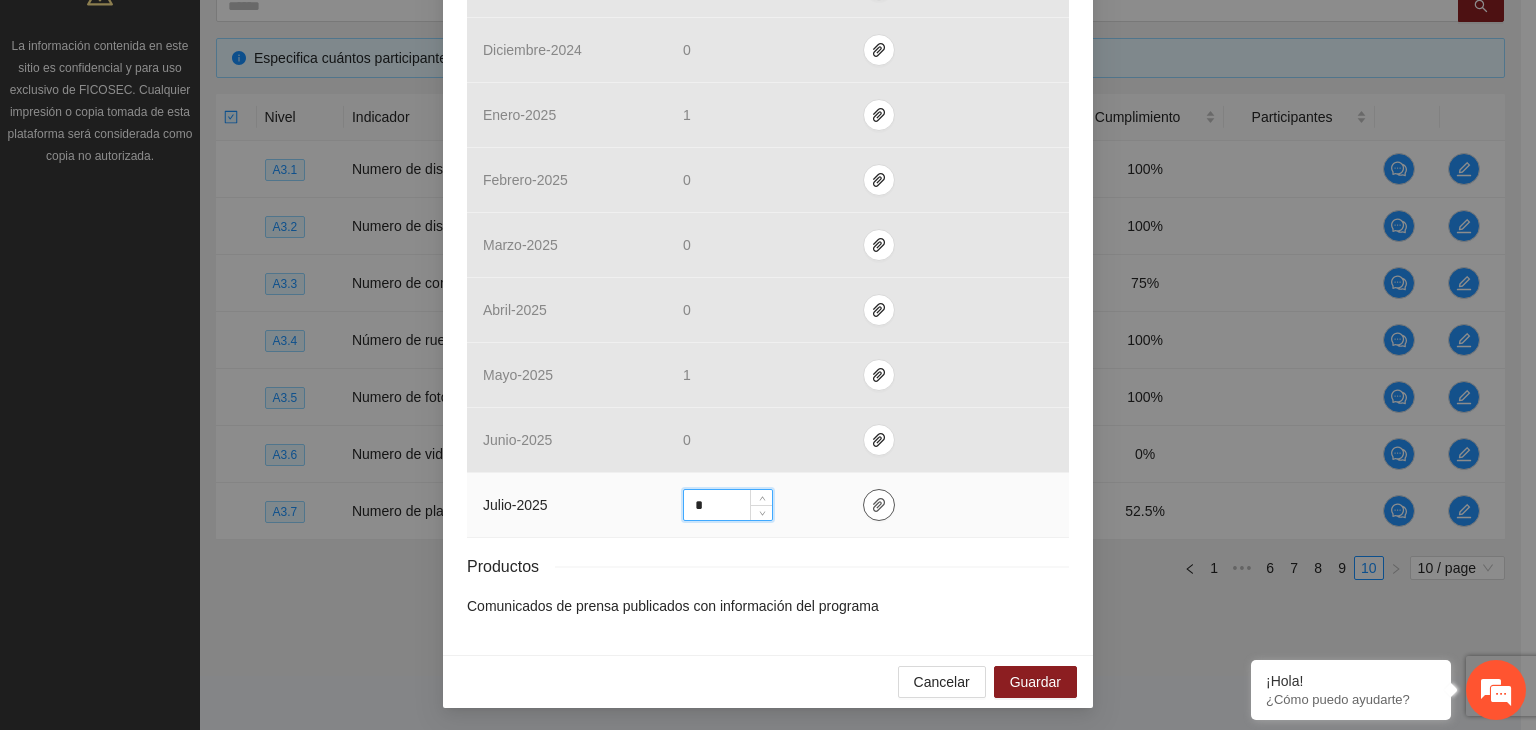 type on "*" 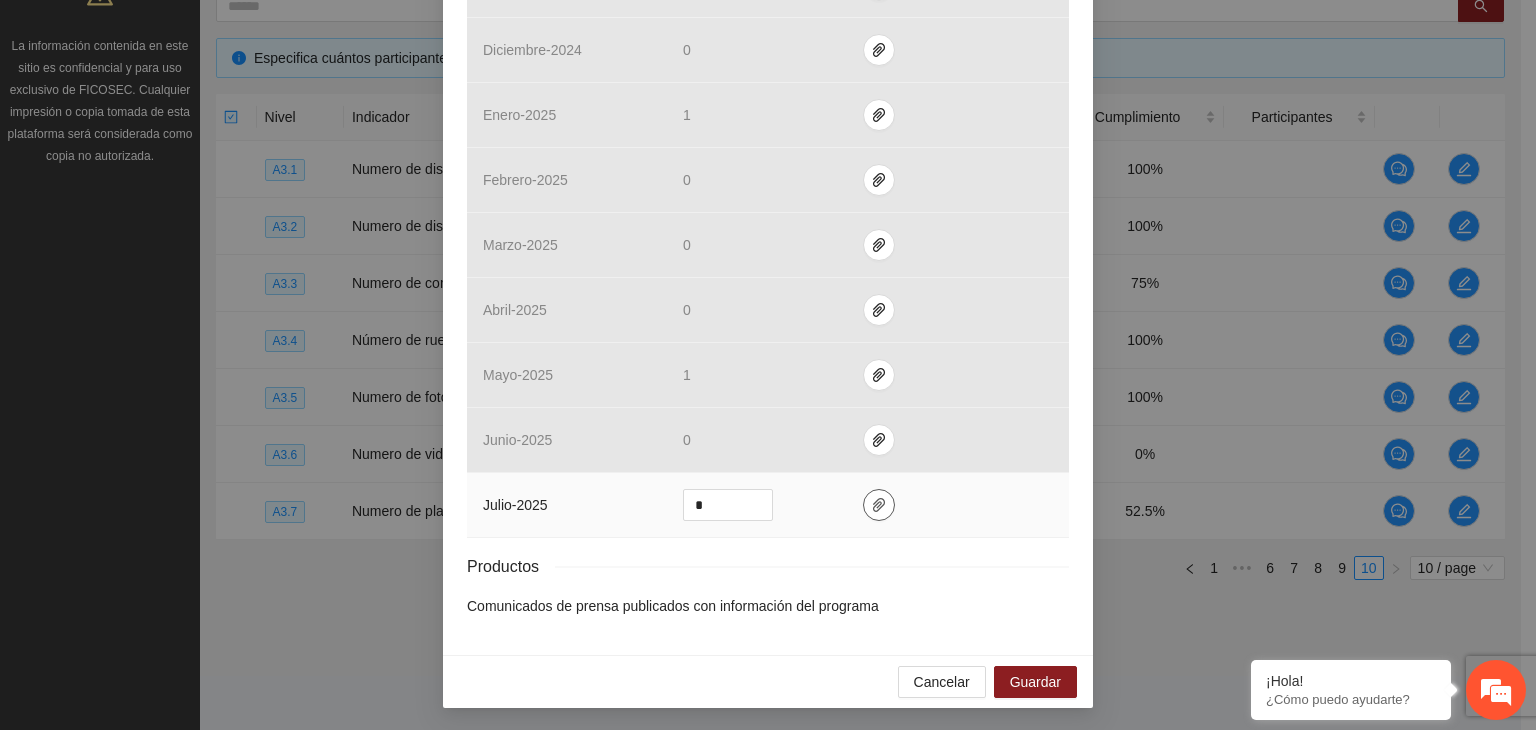 click 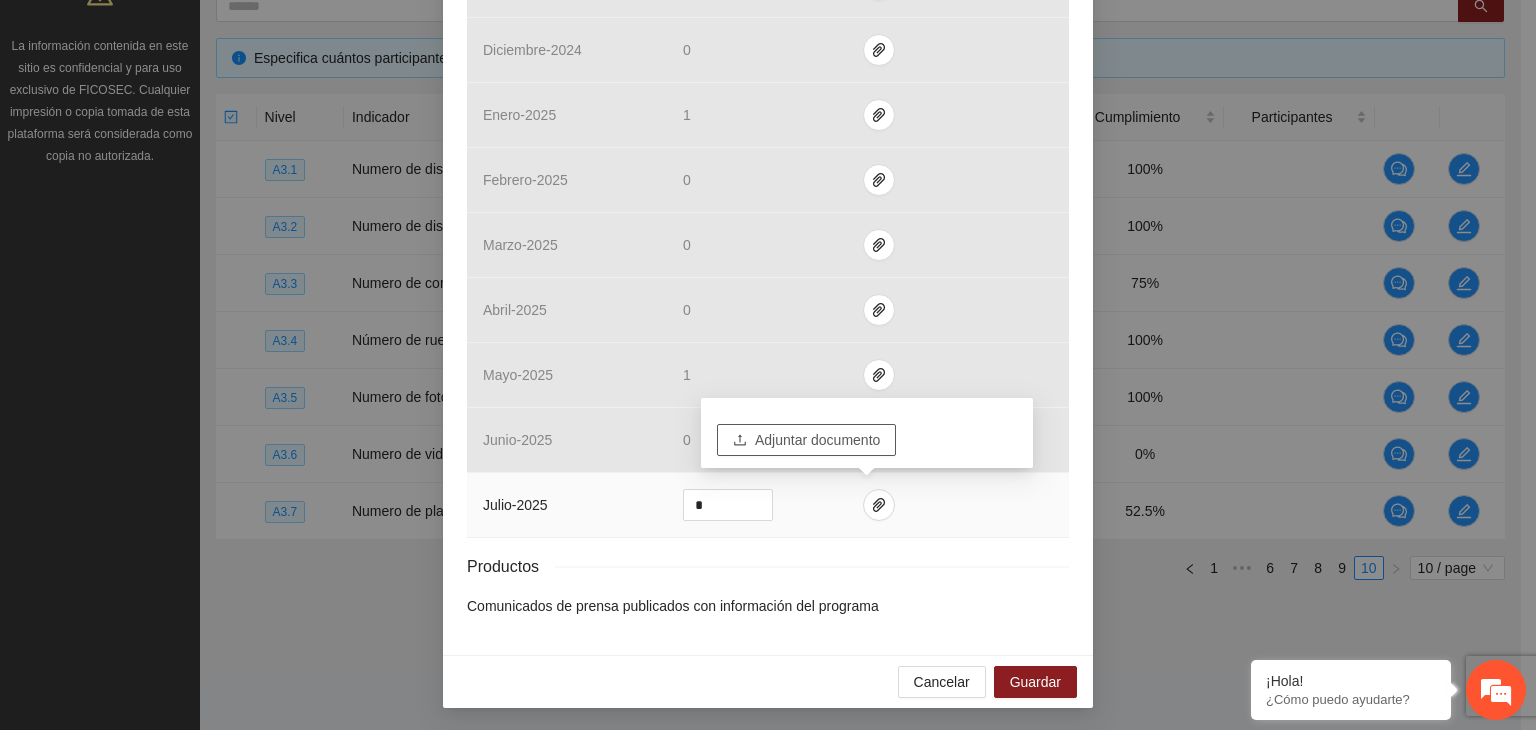 click on "Adjuntar documento" at bounding box center [817, 440] 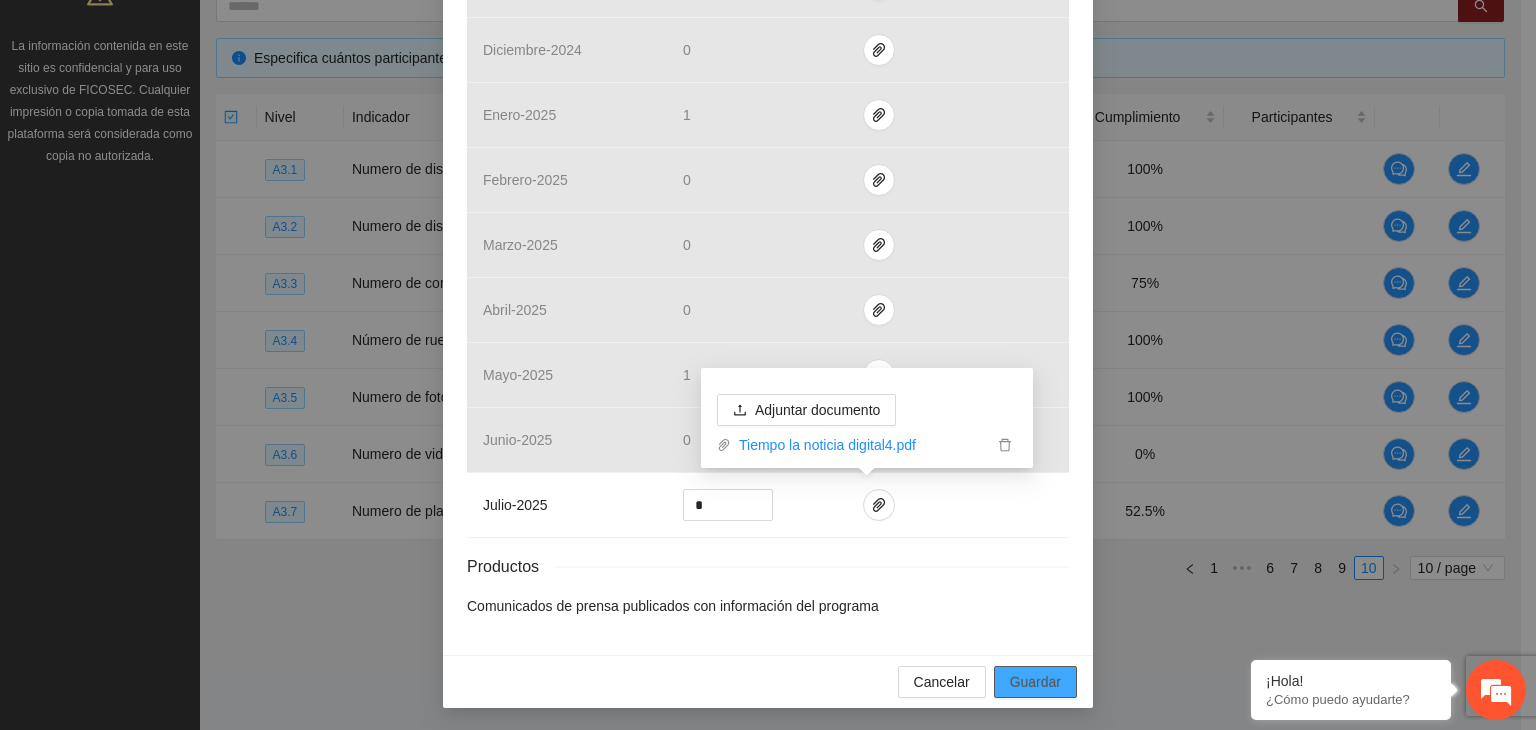 click on "Guardar" at bounding box center [1035, 682] 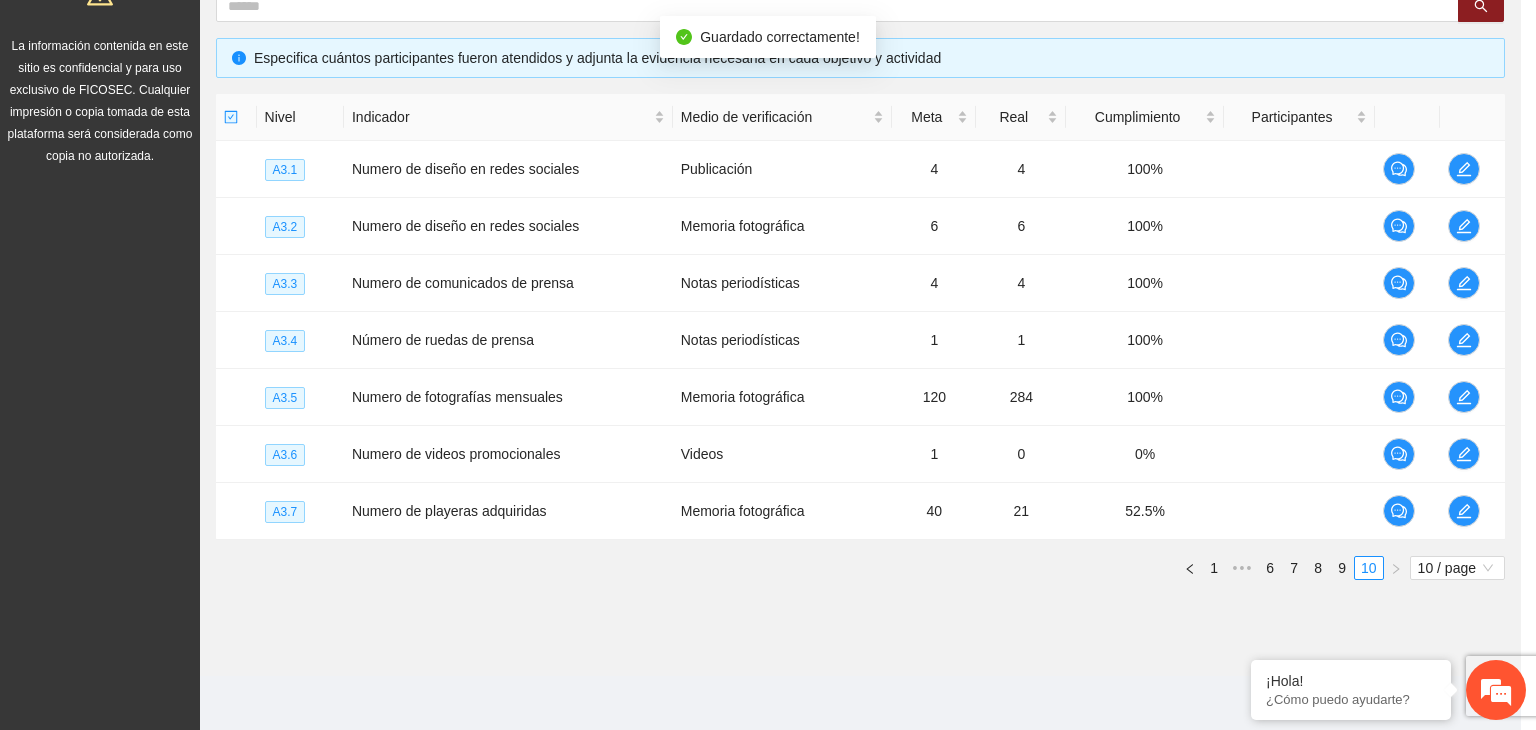 scroll, scrollTop: 664, scrollLeft: 0, axis: vertical 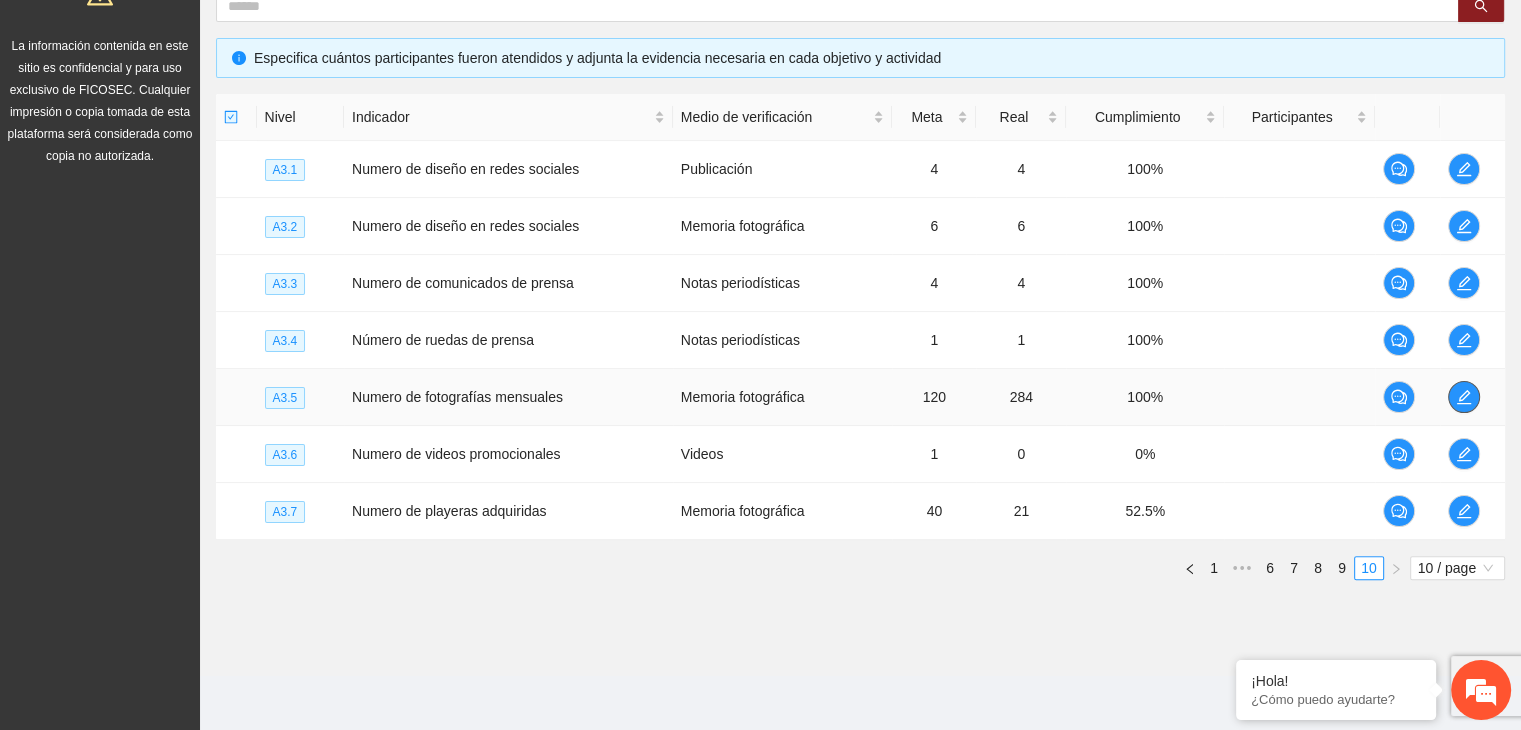 click 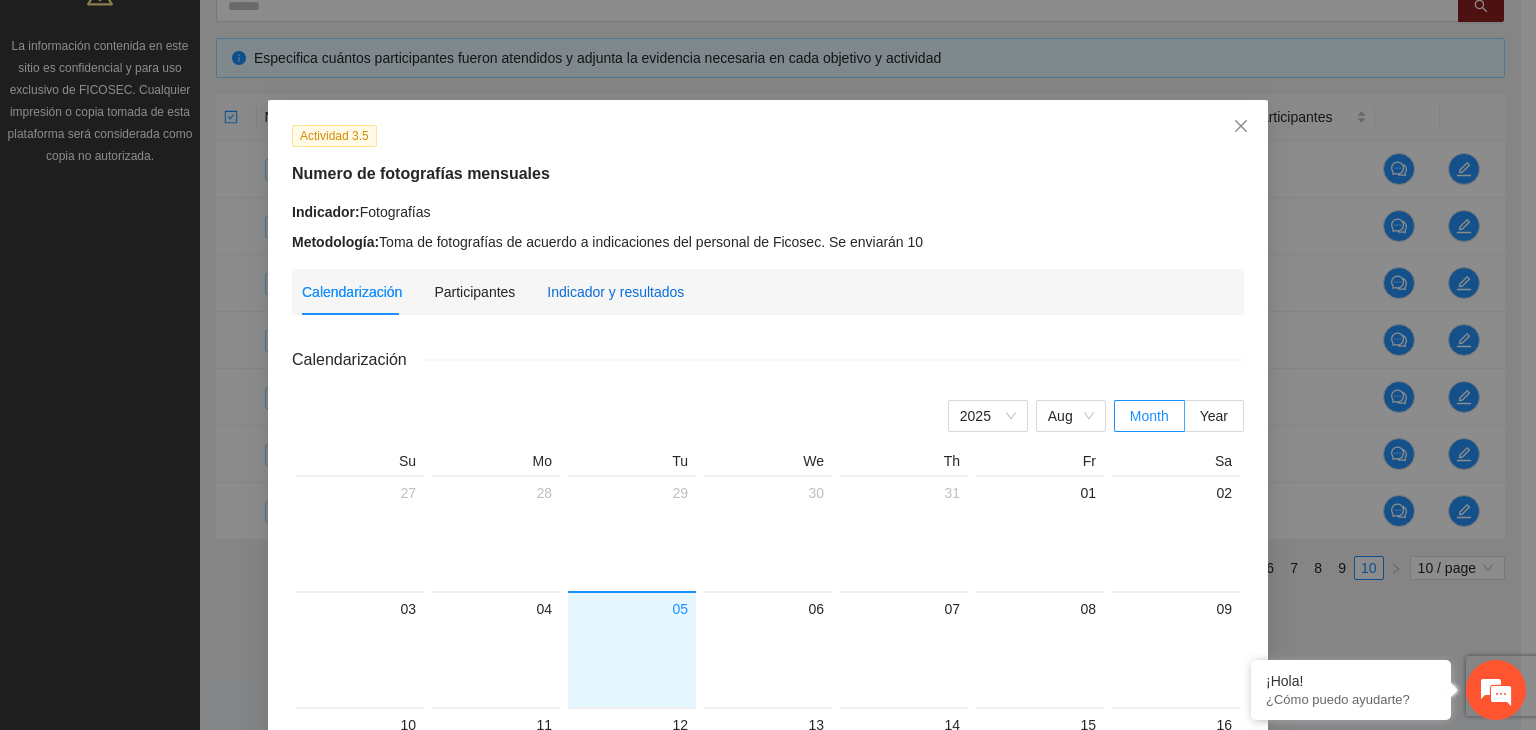 click on "Indicador y resultados" at bounding box center [615, 292] 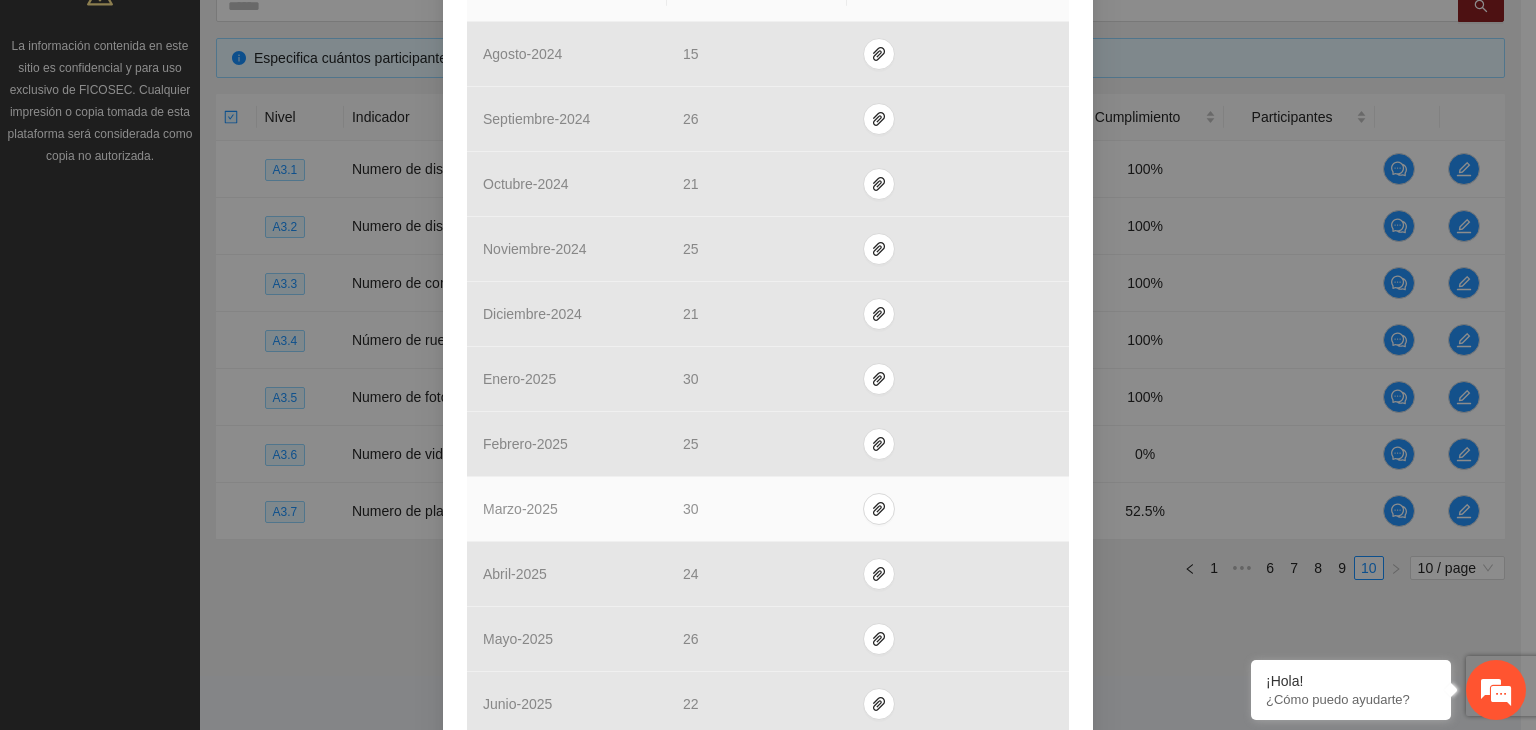 scroll, scrollTop: 764, scrollLeft: 0, axis: vertical 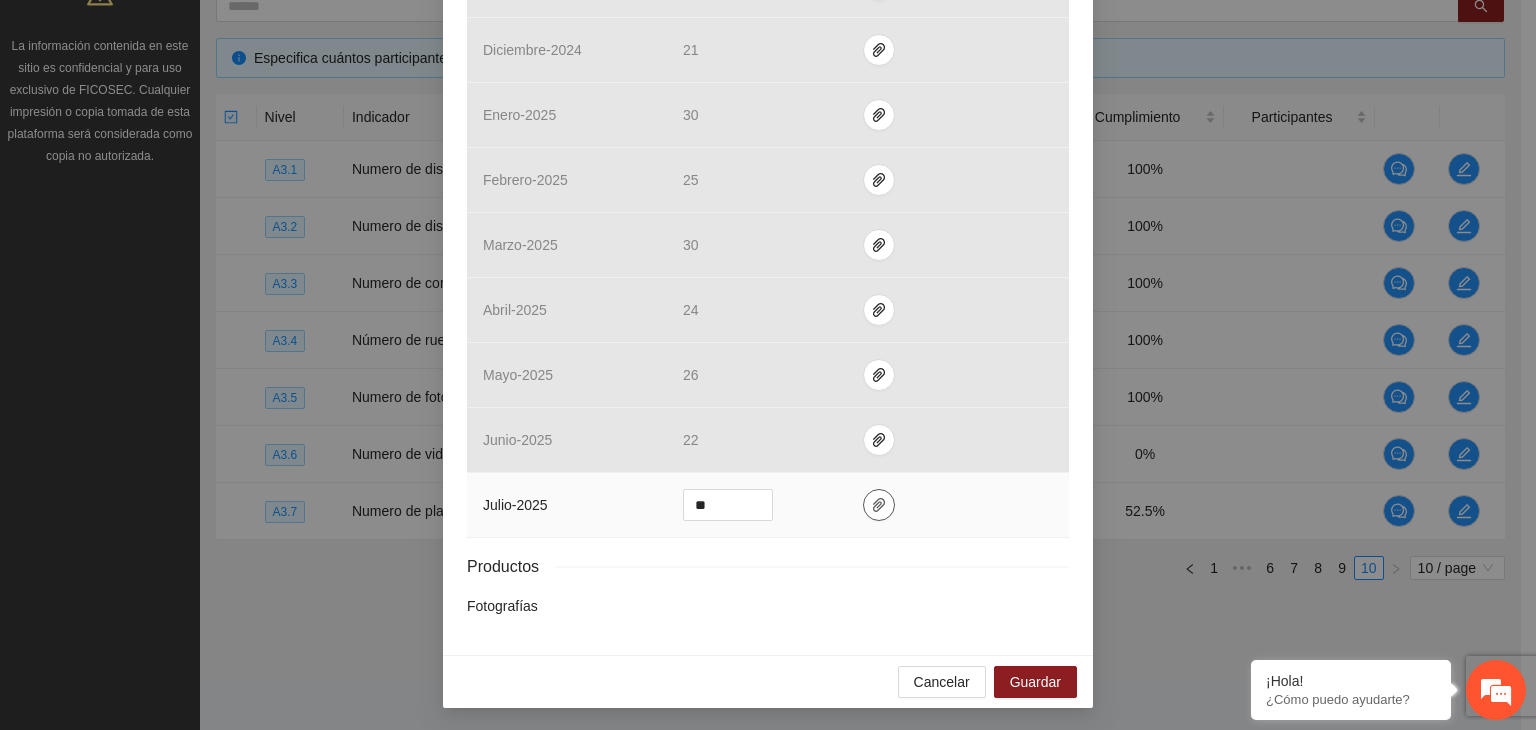 click 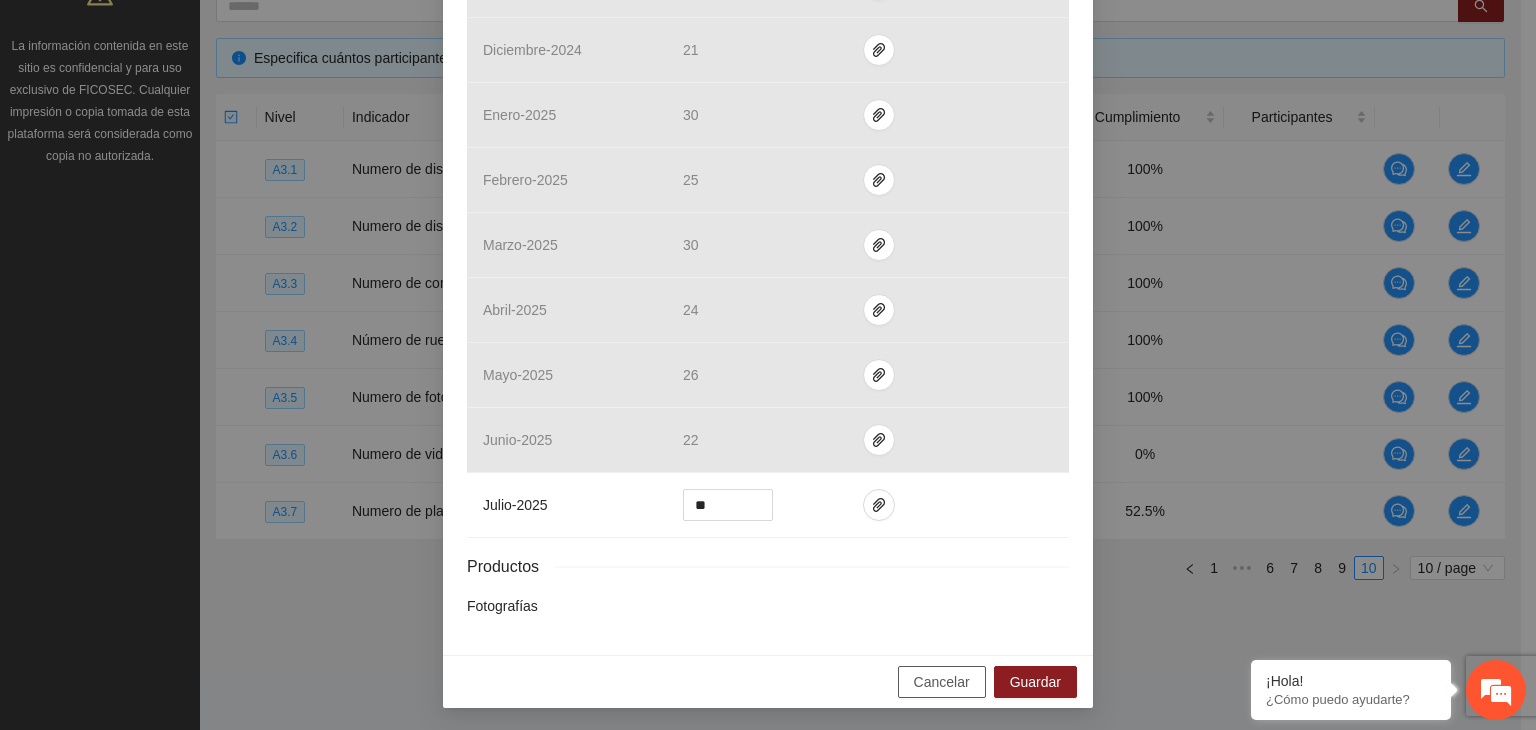click on "Cancelar" at bounding box center [942, 682] 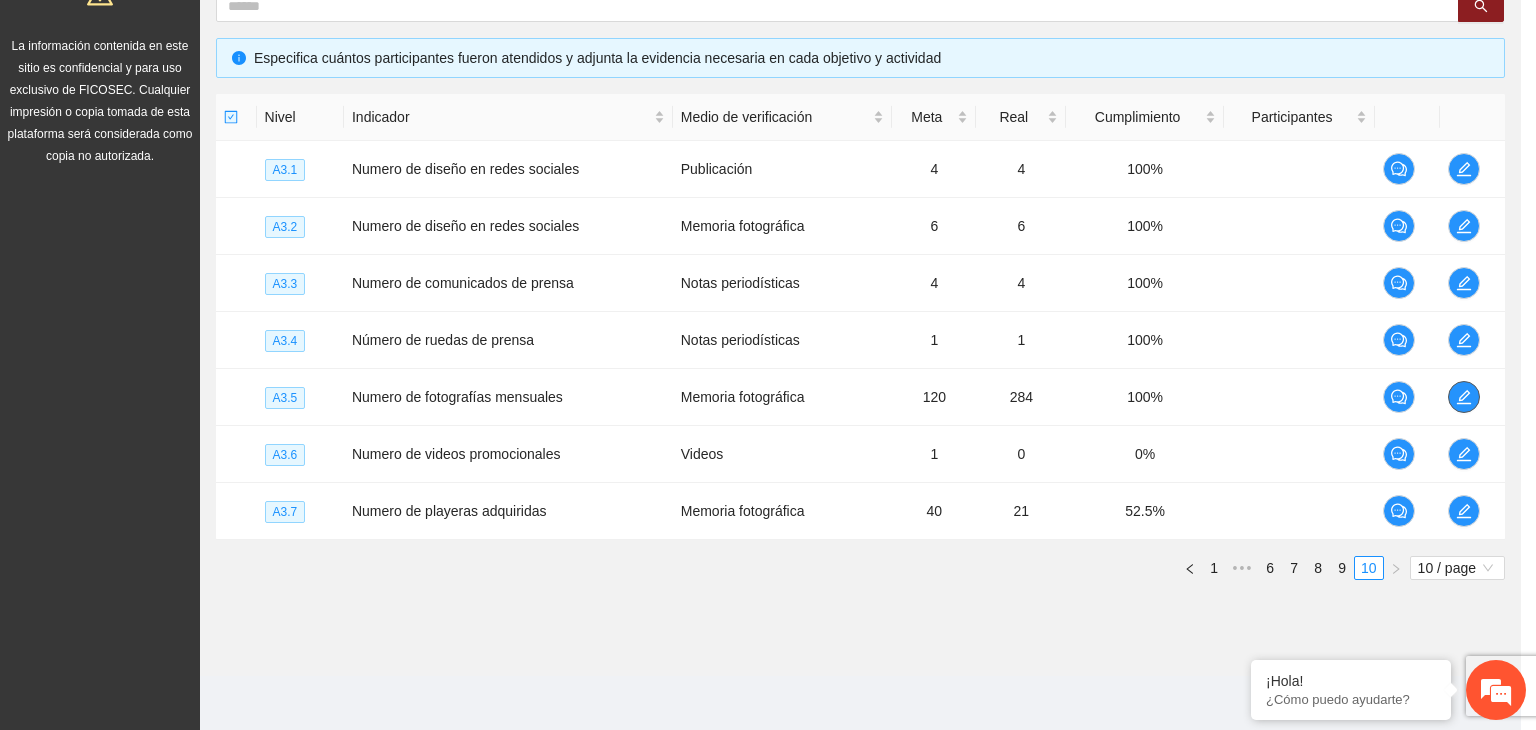 scroll, scrollTop: 0, scrollLeft: 0, axis: both 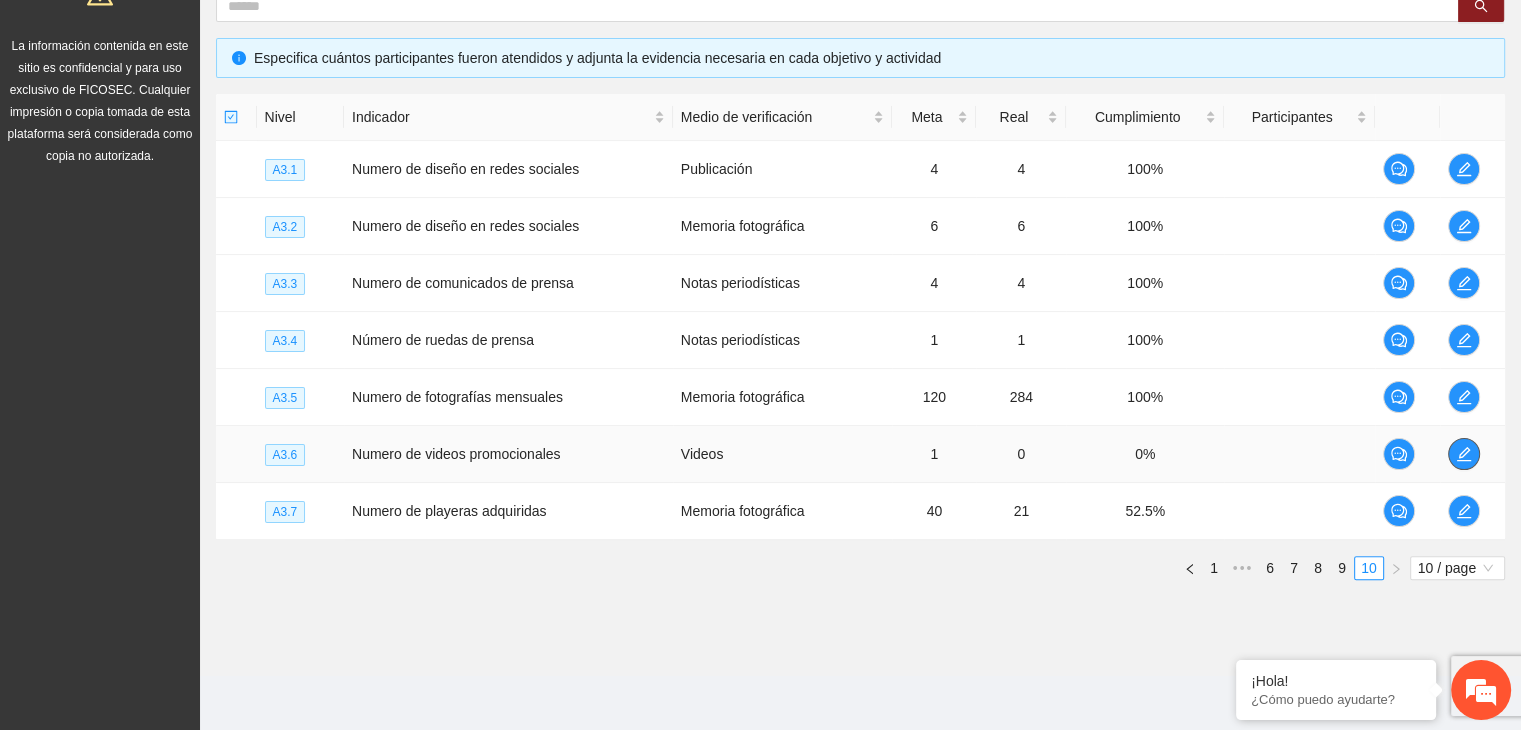 click 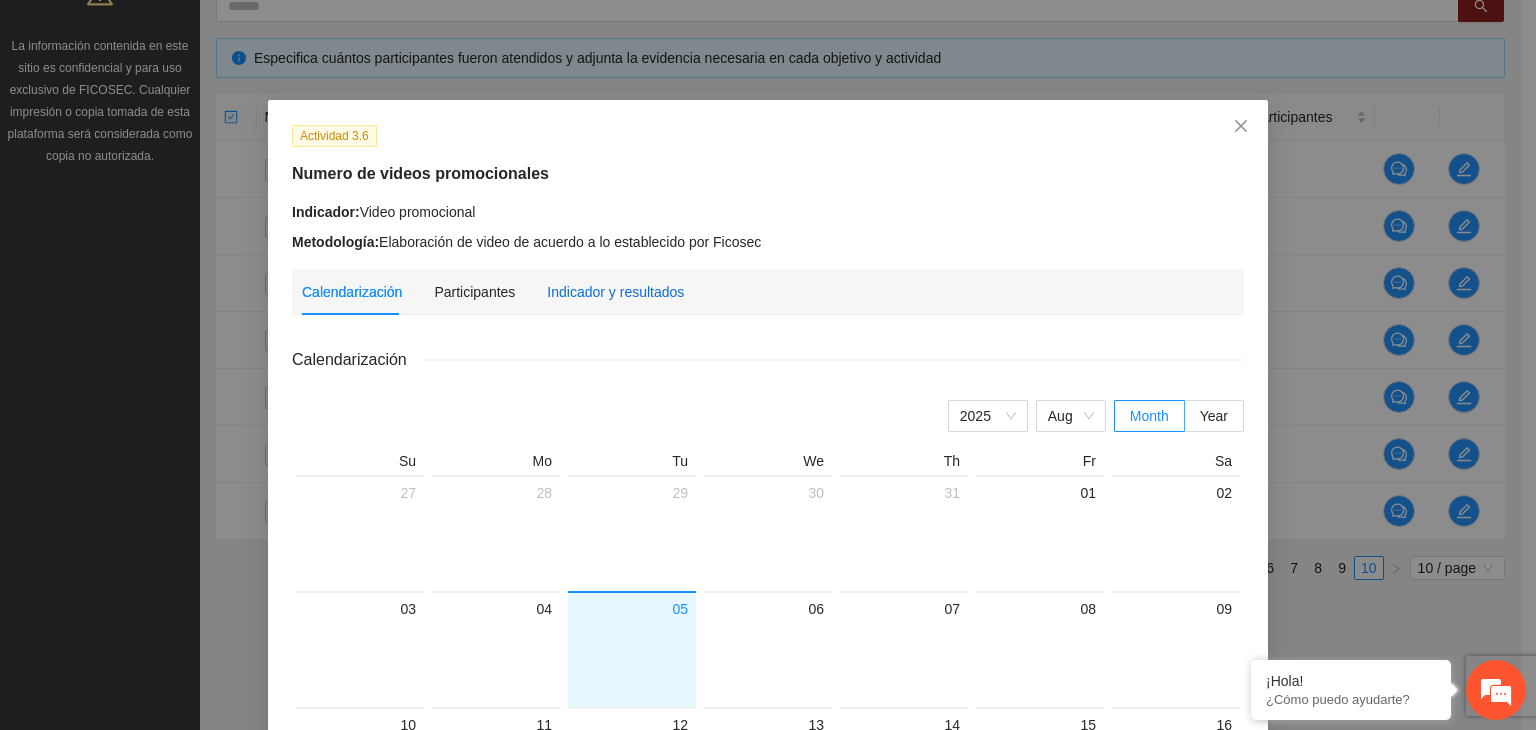 click on "Indicador y resultados" at bounding box center (615, 292) 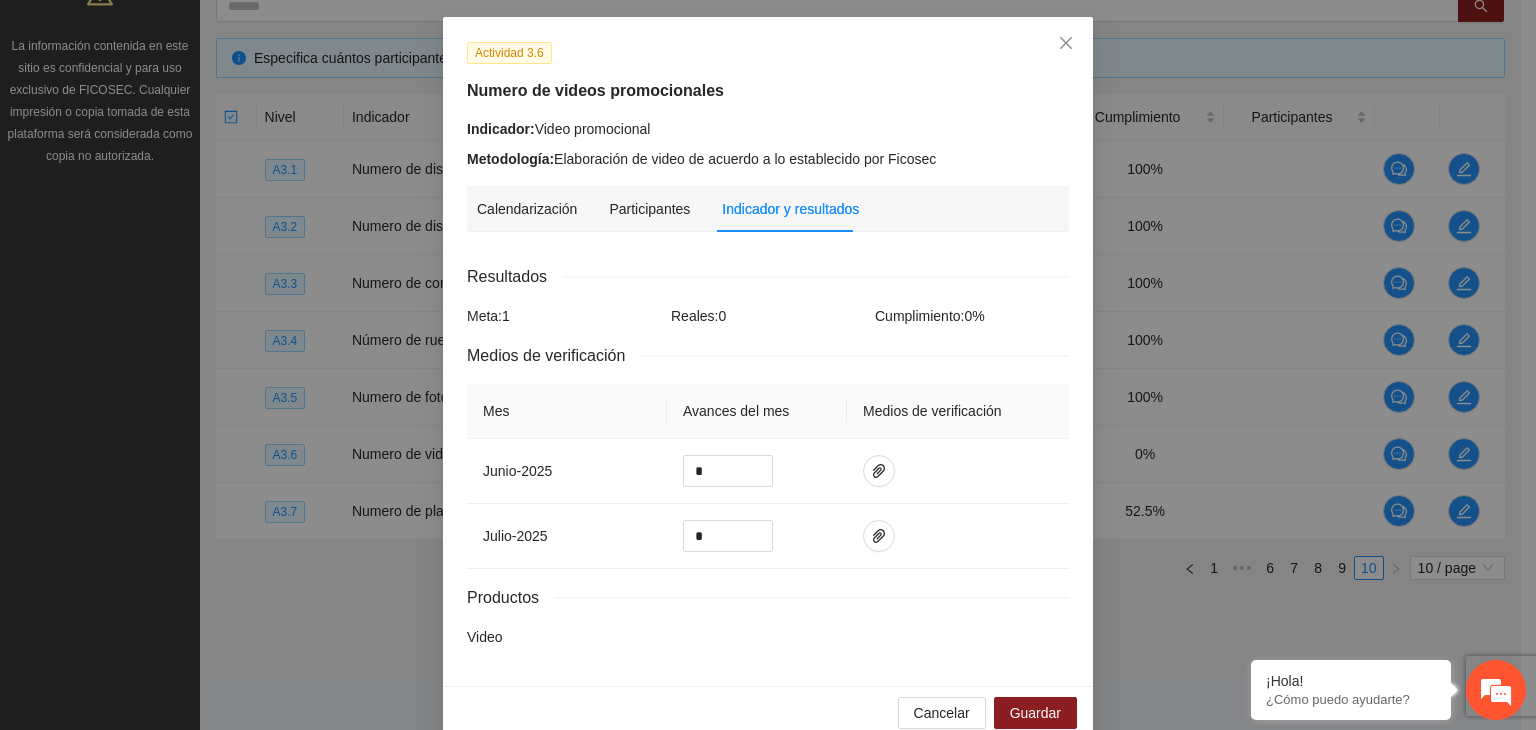 scroll, scrollTop: 116, scrollLeft: 0, axis: vertical 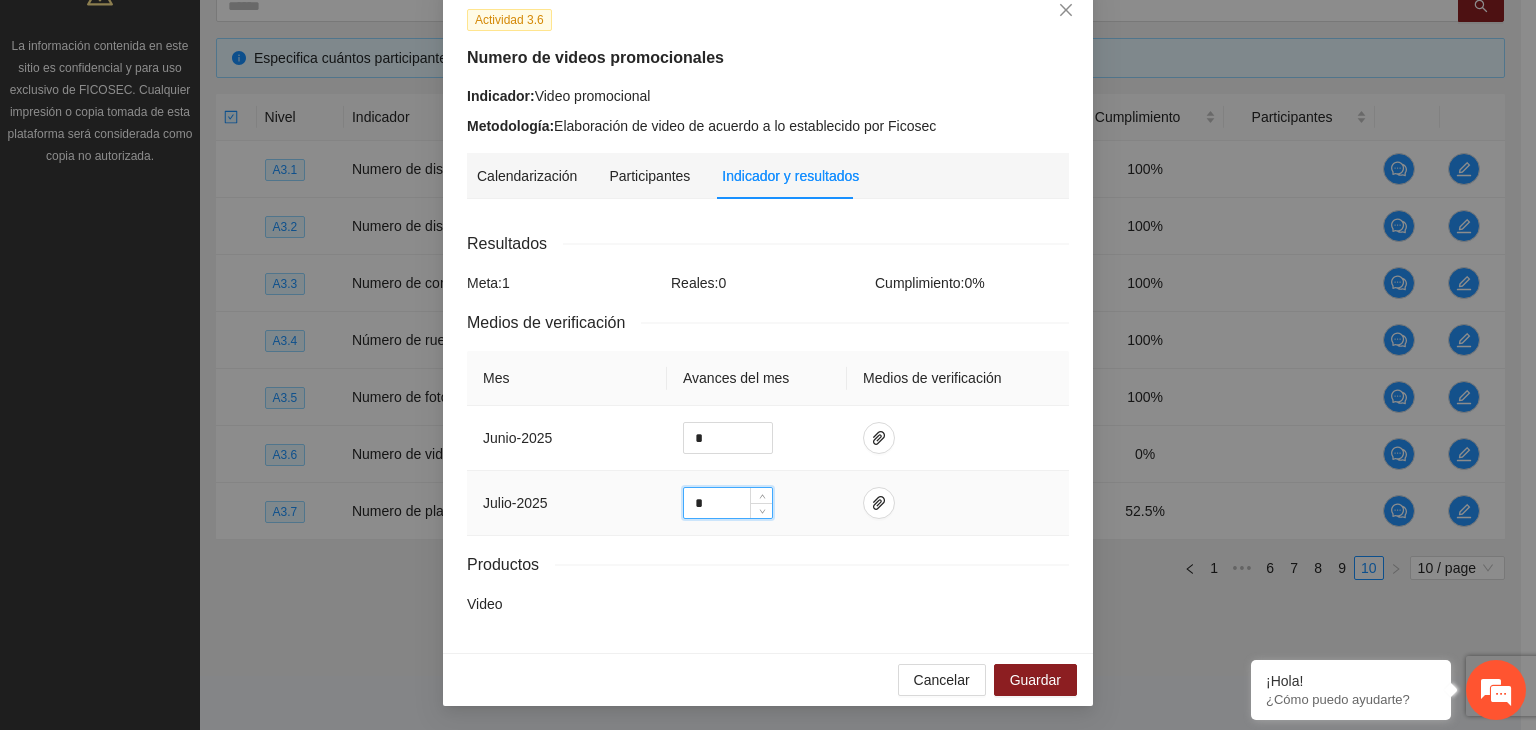drag, startPoint x: 709, startPoint y: 504, endPoint x: 618, endPoint y: 510, distance: 91.197586 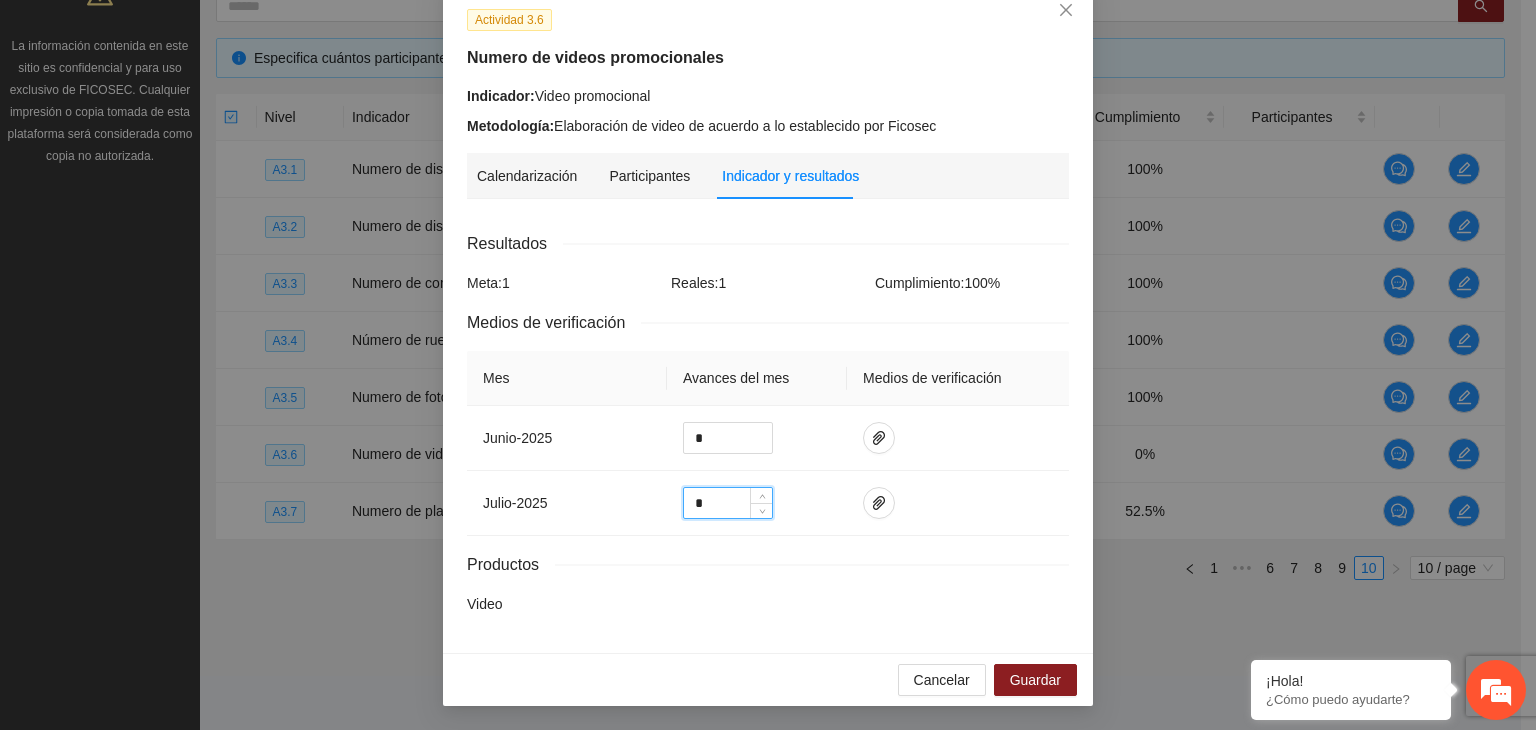 type on "*" 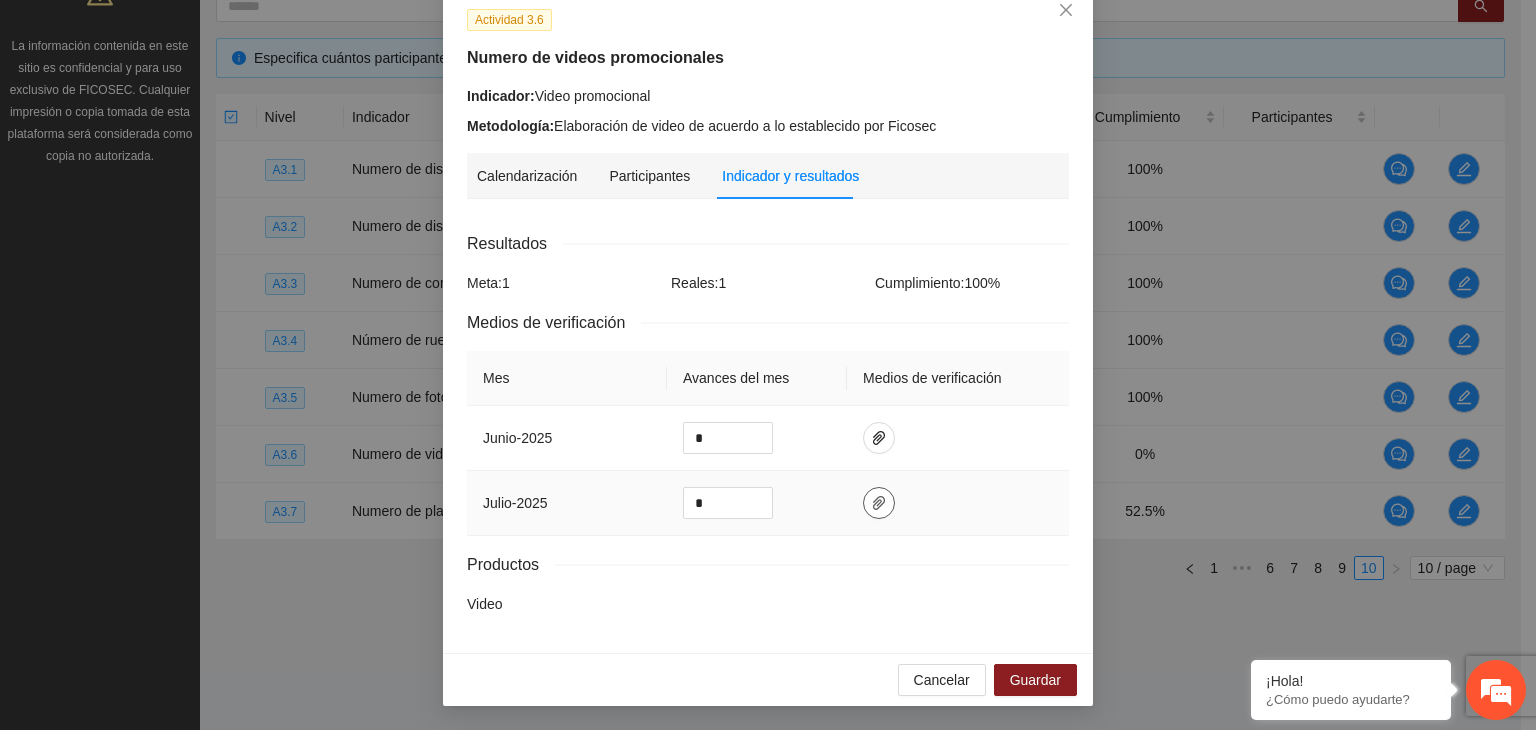 click 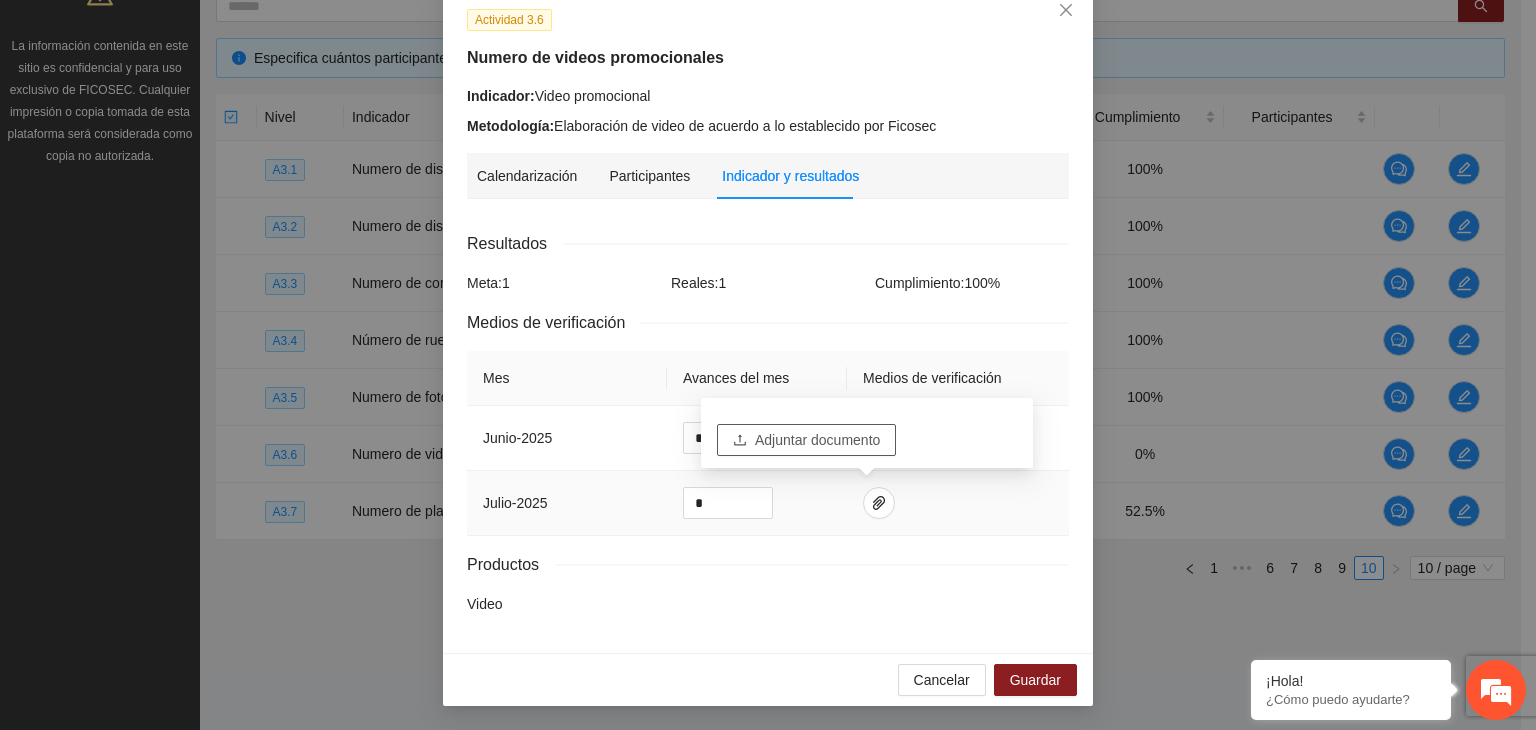 click on "Adjuntar documento" at bounding box center [817, 440] 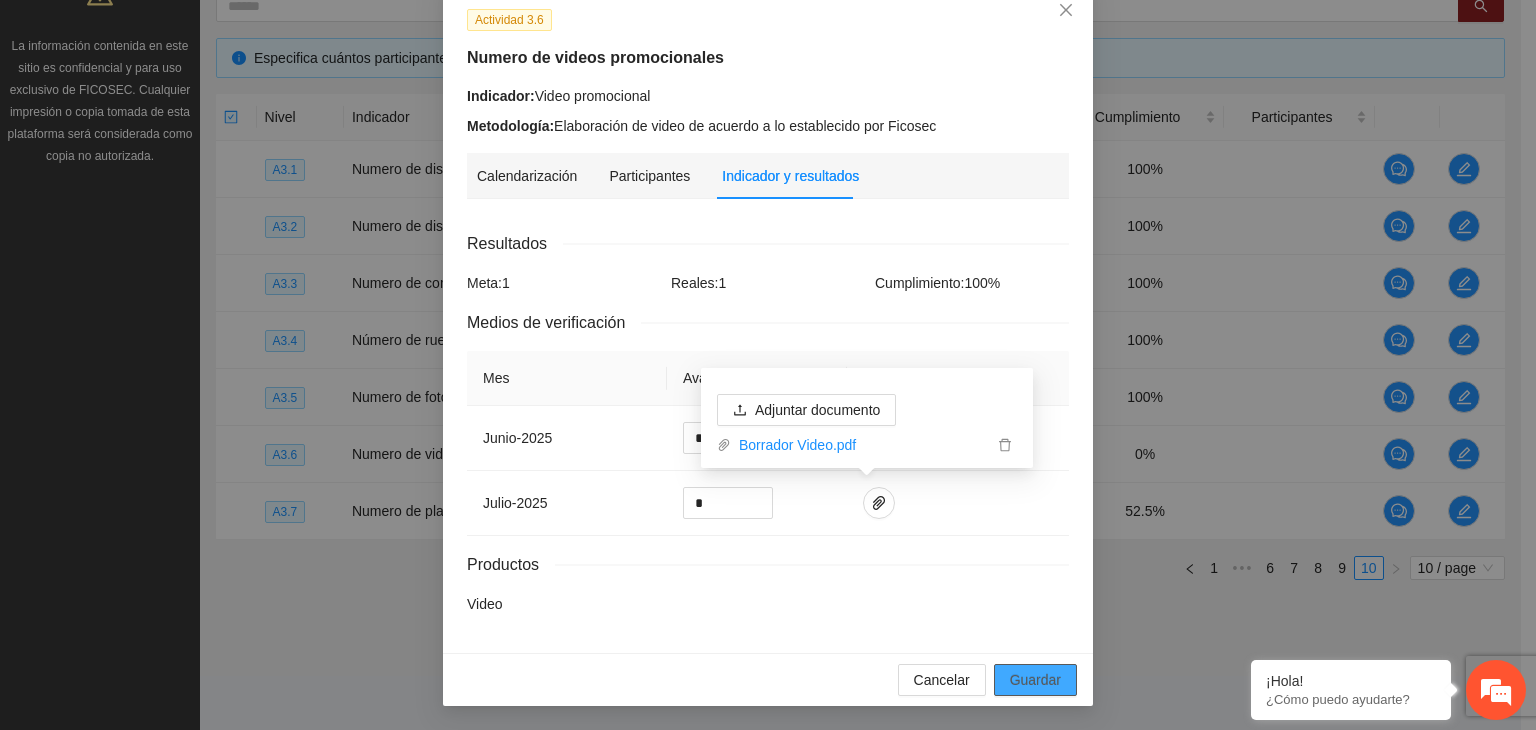 click on "Guardar" at bounding box center [1035, 680] 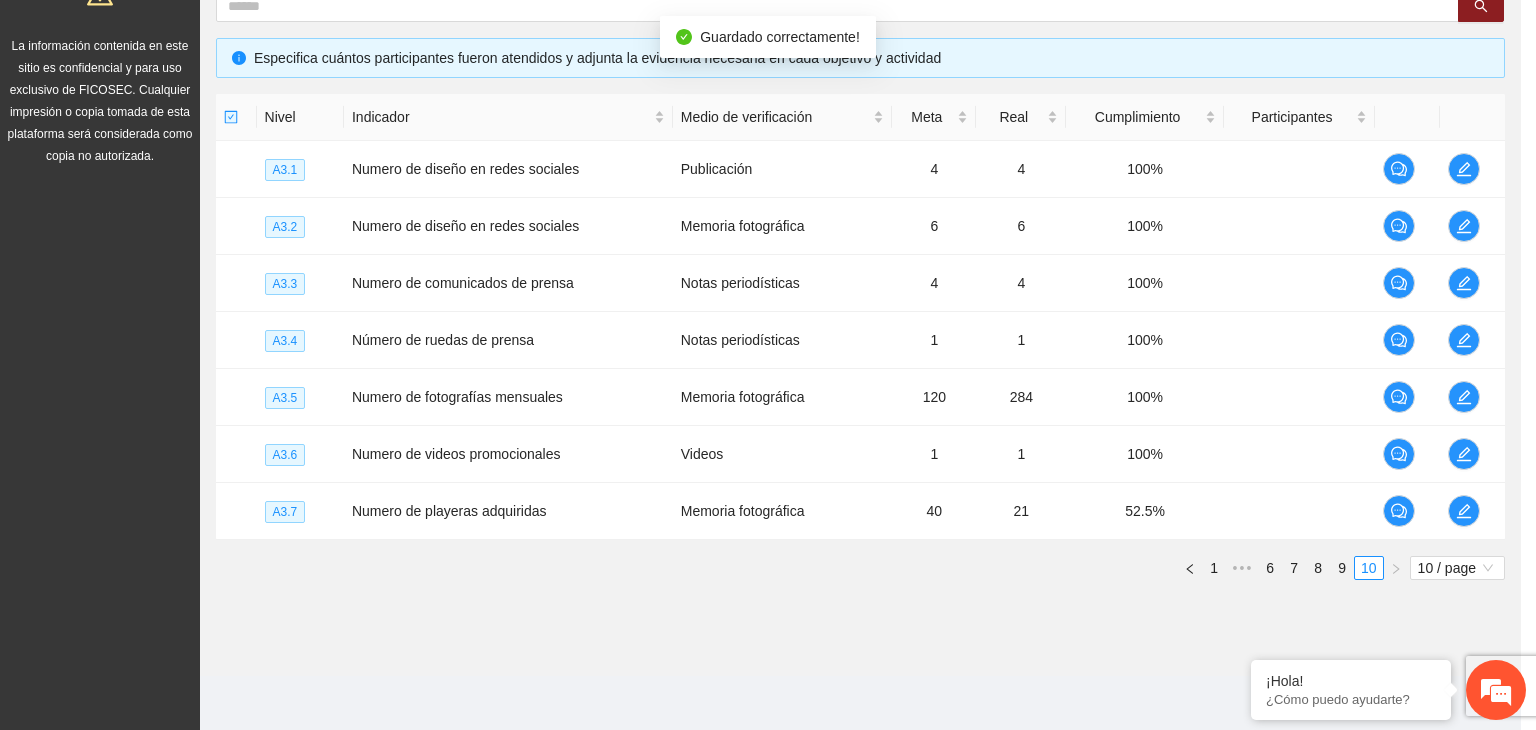 scroll, scrollTop: 16, scrollLeft: 0, axis: vertical 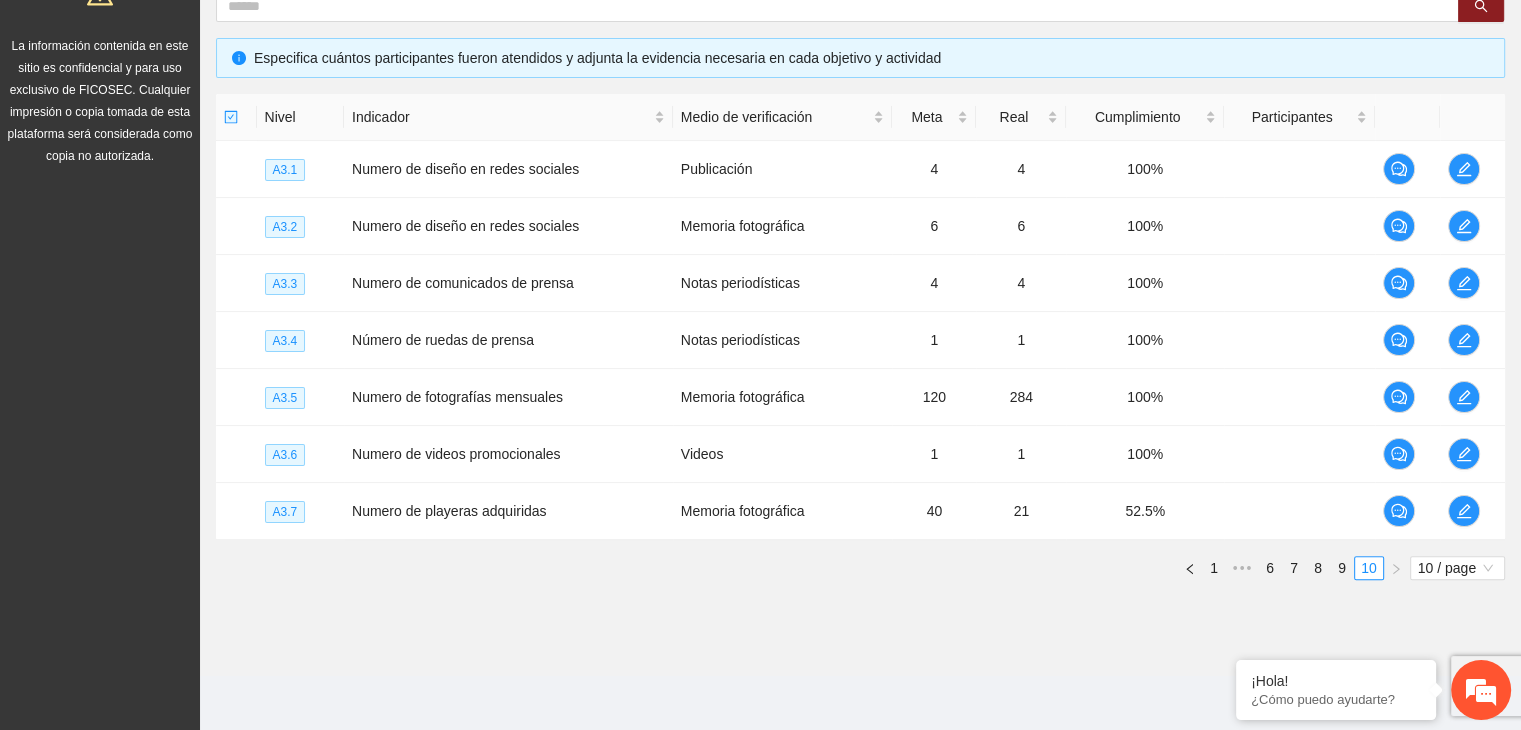 click on "Comunidad y Familia de Chihuahua, A.C. Monitoreo técnico Asistentes Beneficiarios Asistencias Objetivos y actividades Participantes Casos de éxito, retos y obstáculos Cronograma Visita de campo y entregables Objetivo general Meta: 348.00 Real: 15.00 Cumplimiento: 6.1 % Objetivos específicos Meta: 428.00 Real: 3 Cumplimiento: 0.29 % Actividades Meta: 7841.00 Real: 8428 Cumplimiento: 81.29 % Descargar Especifica cuántos participantes fueron atendidos y adjunta la evidencia necesaria en cada objetivo y actividad Nivel Indicador Medio de verificación Meta Real Cumplimiento Participantes                     A3.1 Numero de diseño en redes sociales Publicación 4 4 100% A3.2 Numero de diseño en redes sociales Memoria fotográfica 6 6 100% A3.3 Numero de comunicados de prensa Notas periodísticas 4 4 100% A3.4 Número de ruedas de prensa Notas periodísticas 1 1 100% A3.5 Numero de fotografías mensuales Memoria fotográfica 120 284 100% A3.6 Numero de videos promocionales Videos 1 1 100% A3.7 40 21" at bounding box center [860, 164] 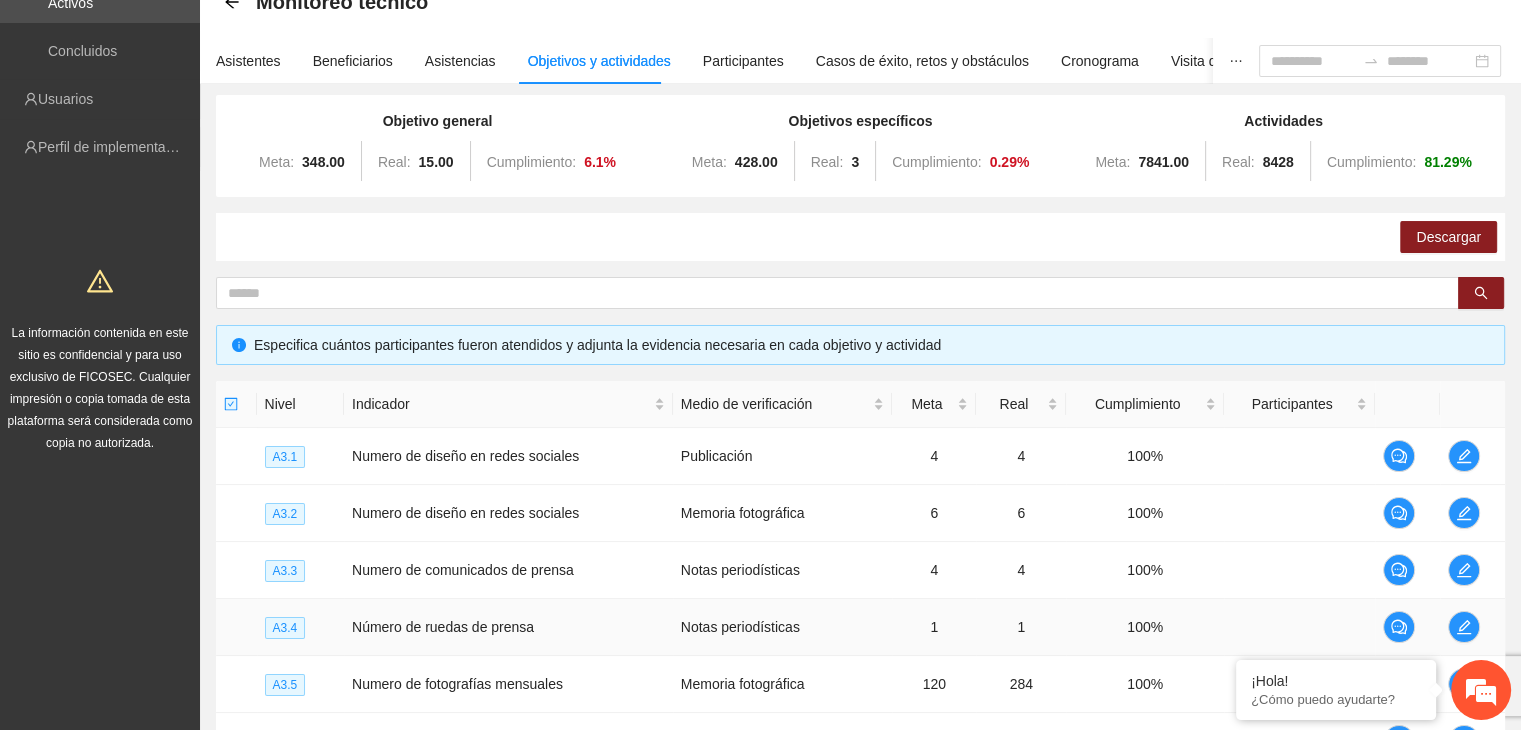 scroll, scrollTop: 0, scrollLeft: 0, axis: both 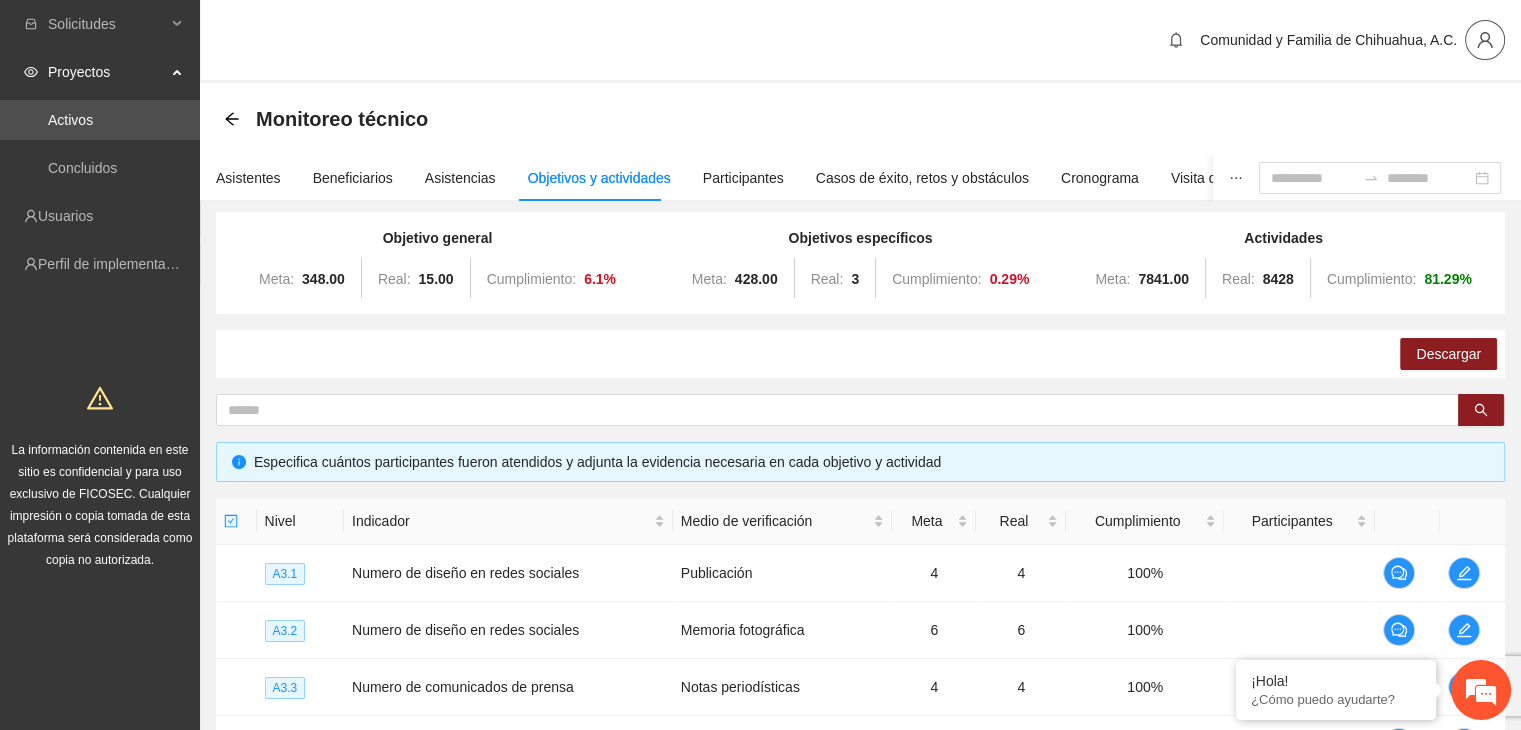 click 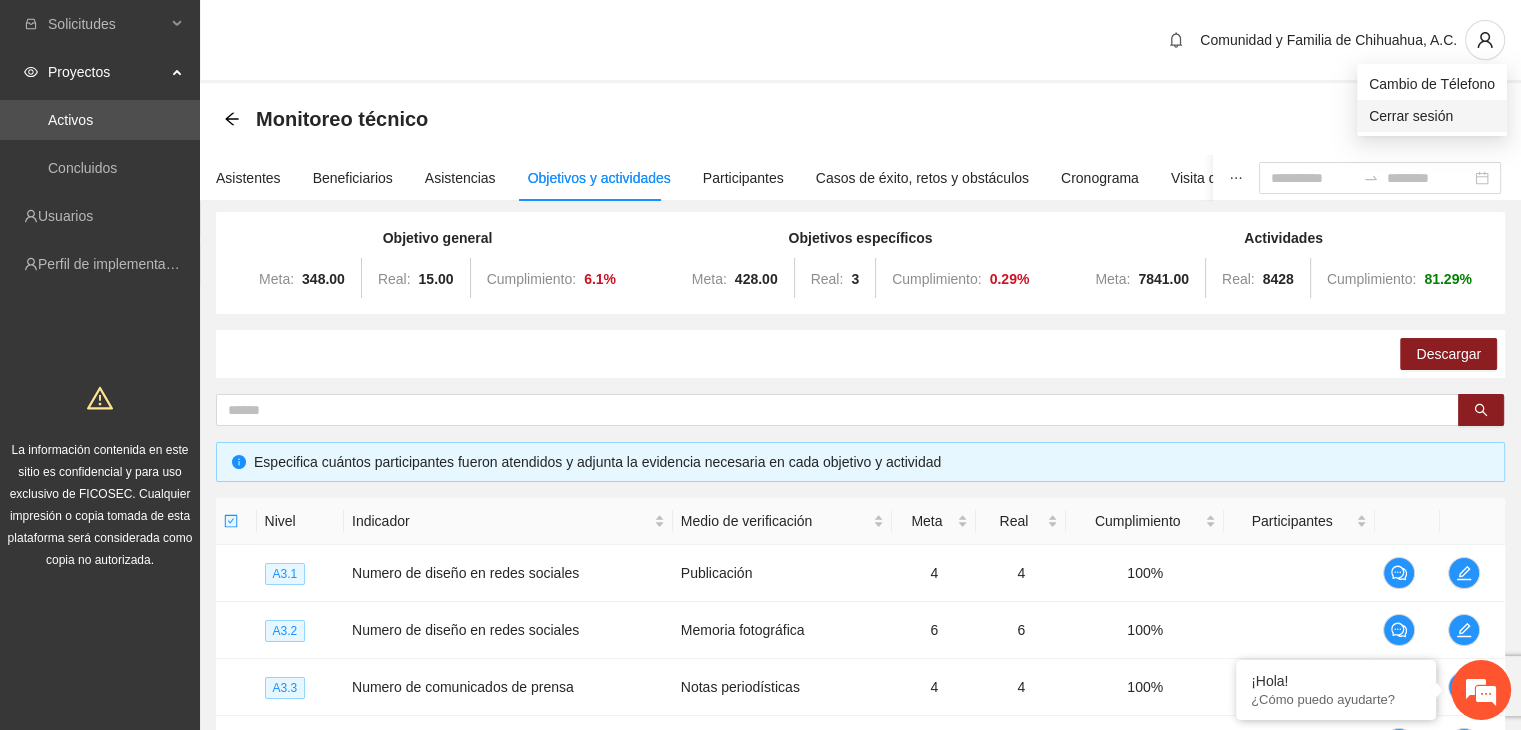 click on "Cerrar sesión" at bounding box center (1432, 116) 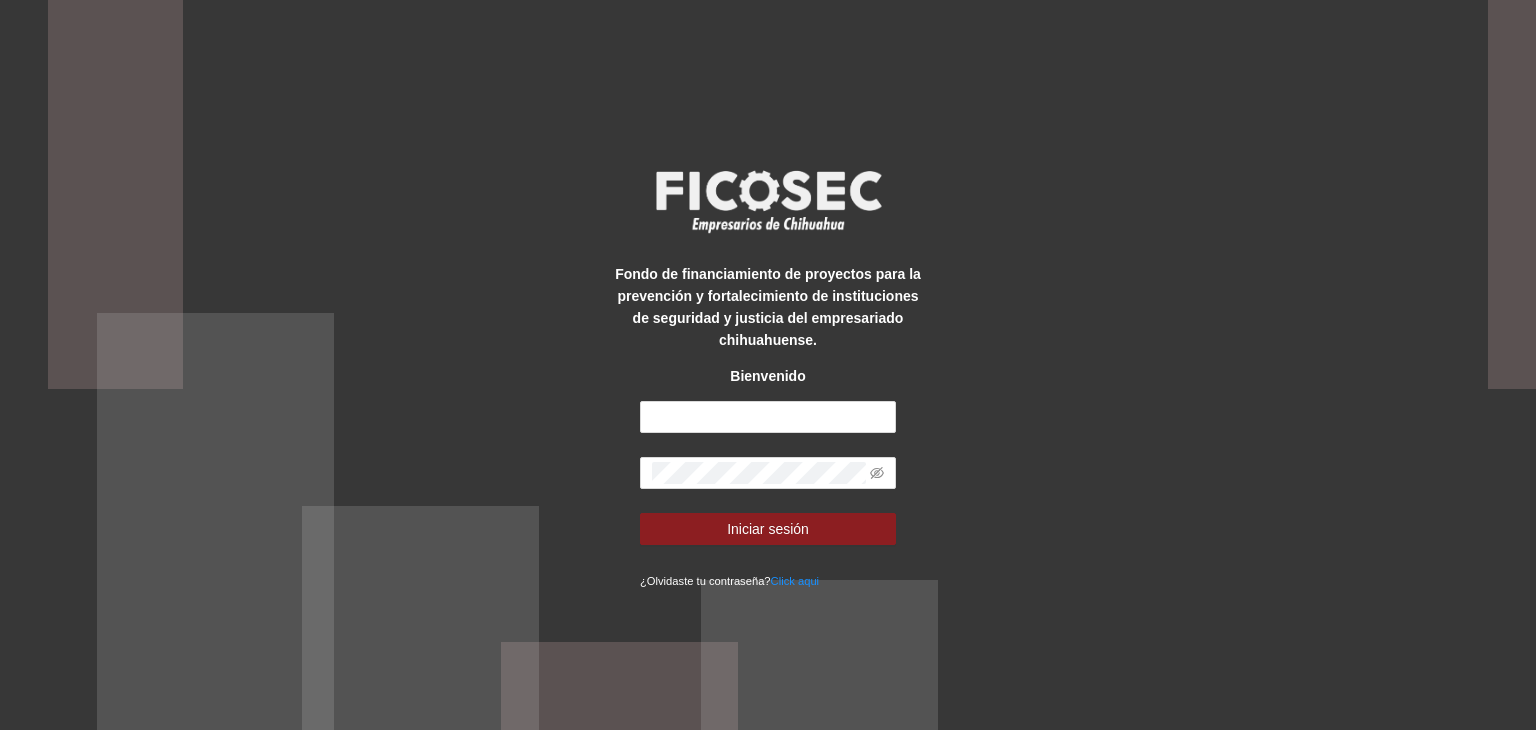 scroll, scrollTop: 0, scrollLeft: 0, axis: both 